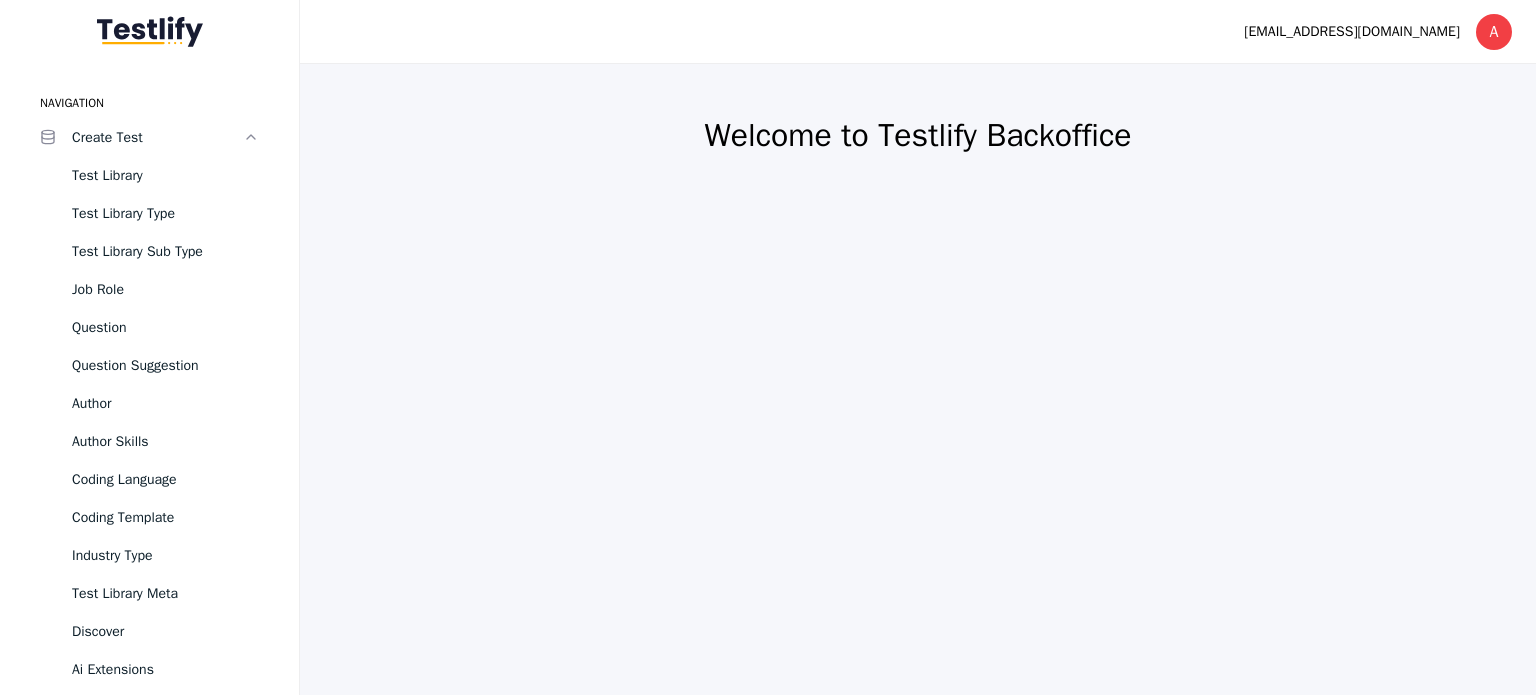 scroll, scrollTop: 0, scrollLeft: 0, axis: both 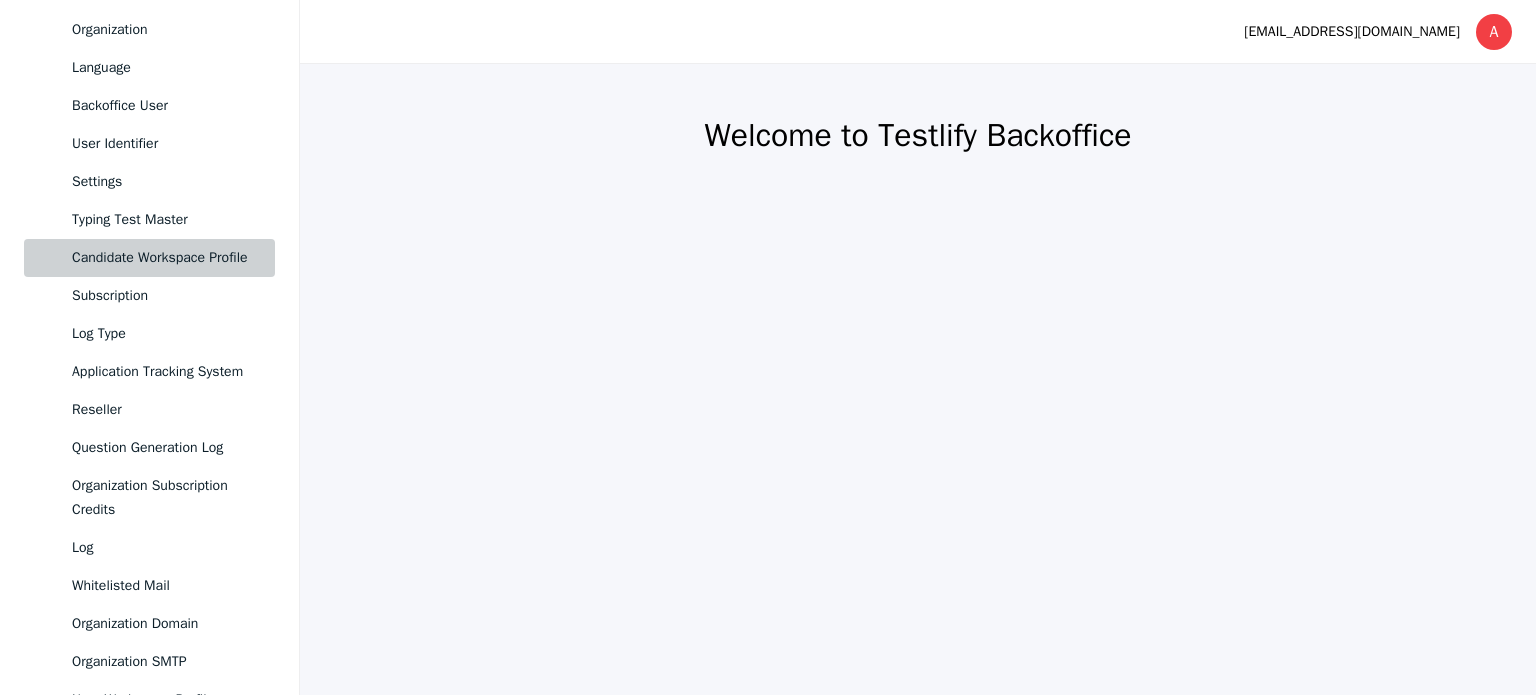 click on "Candidate Workspace Profile" at bounding box center (165, 258) 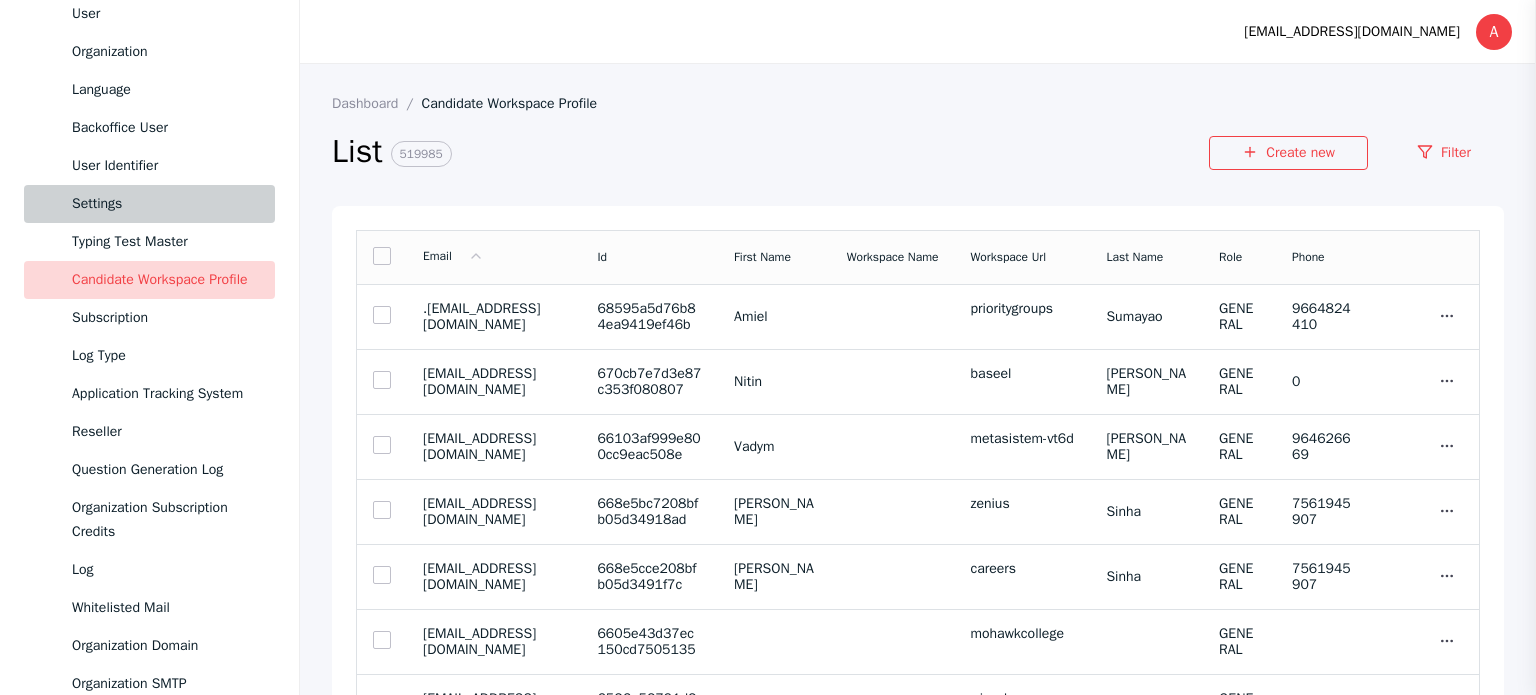 scroll, scrollTop: 932, scrollLeft: 0, axis: vertical 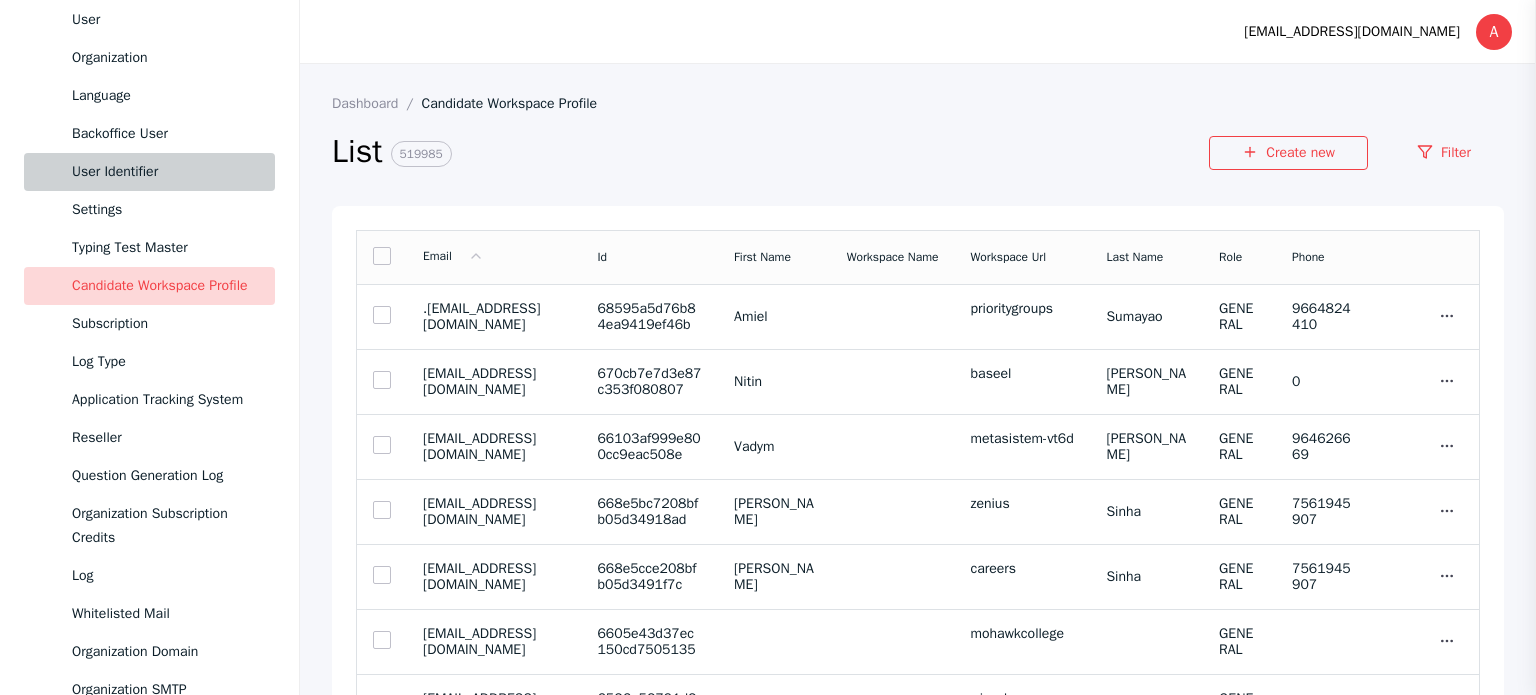click on "User Identifier" at bounding box center (165, 172) 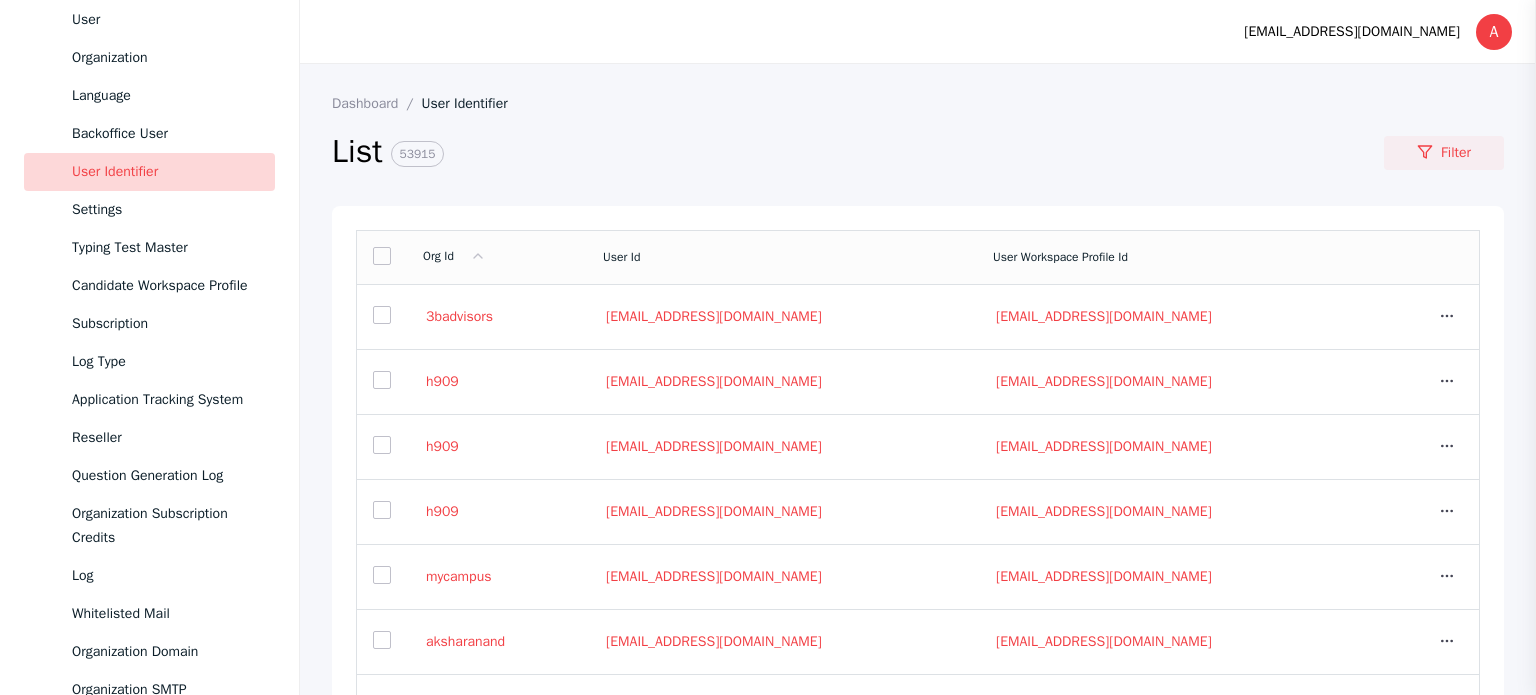 click on "Filter" at bounding box center [1444, 153] 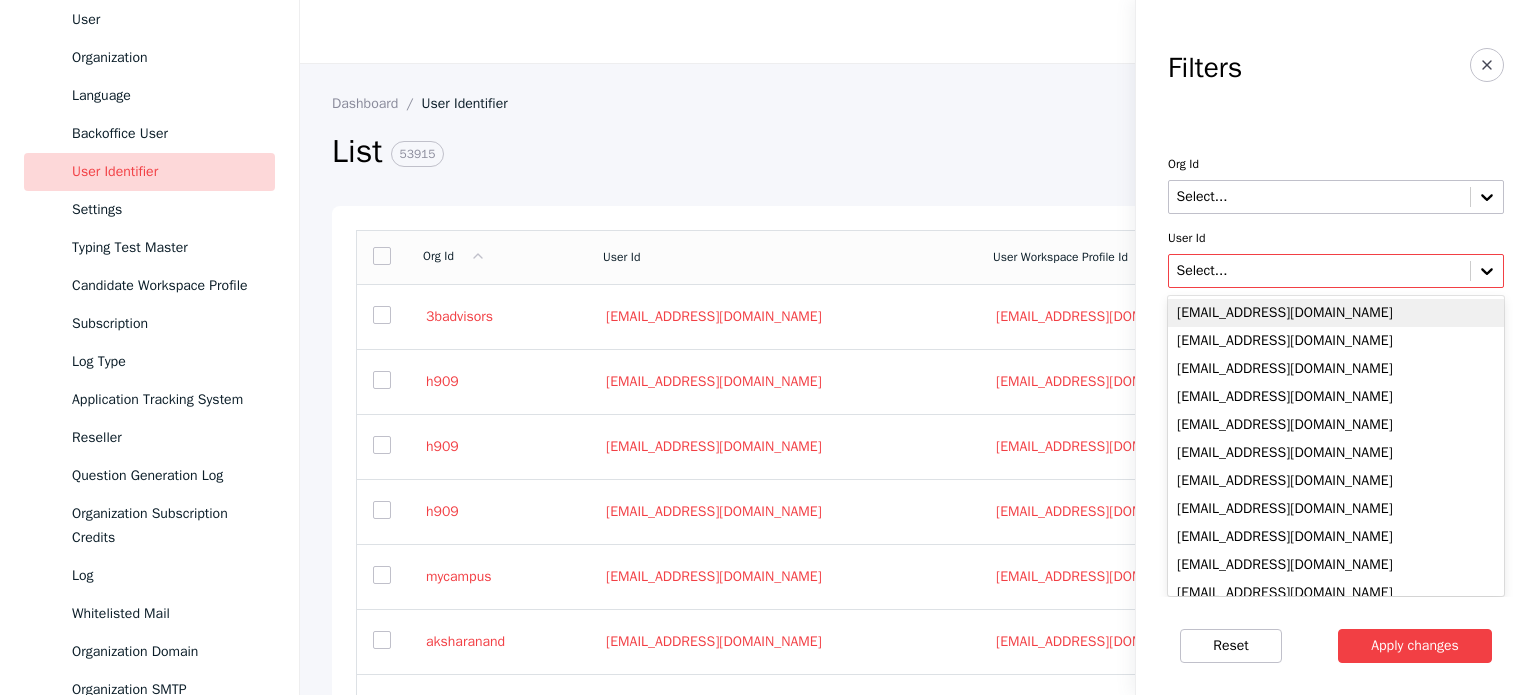 click at bounding box center [1319, 271] 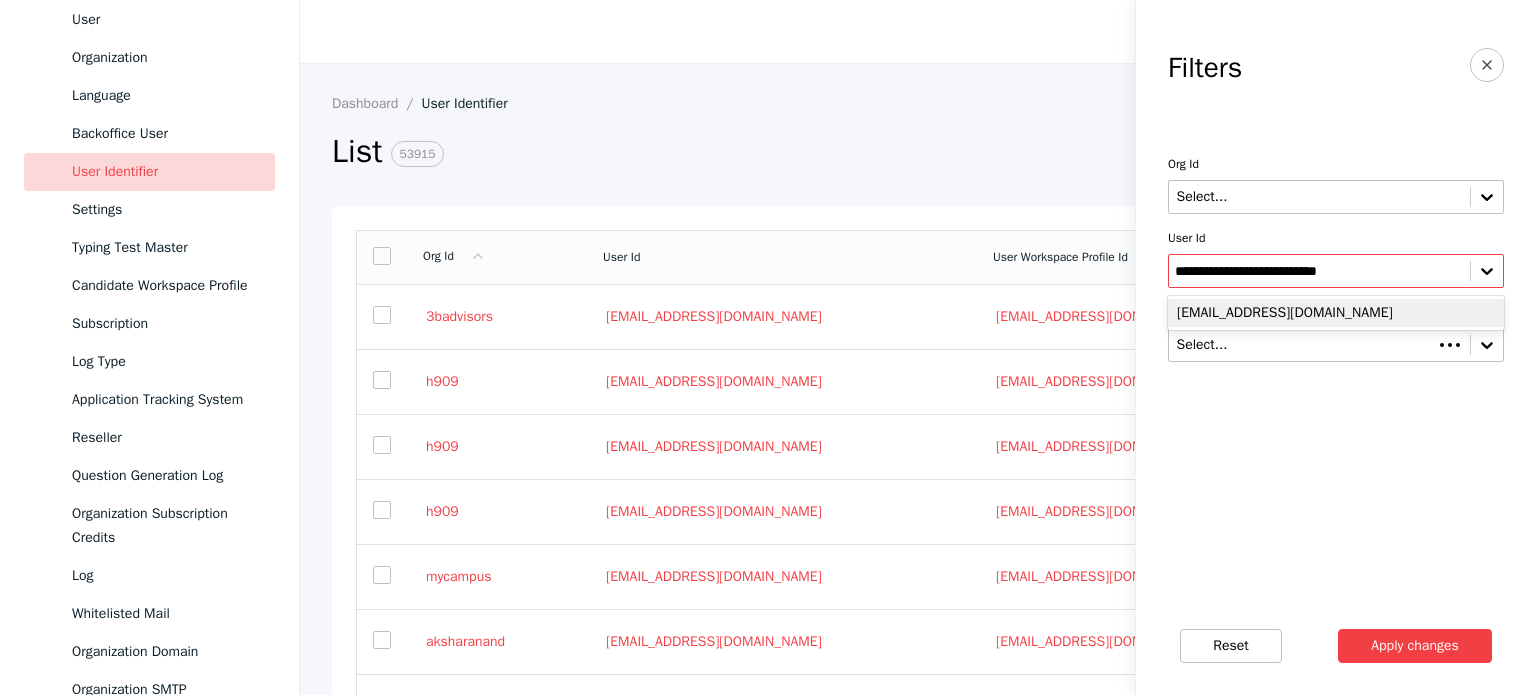 type 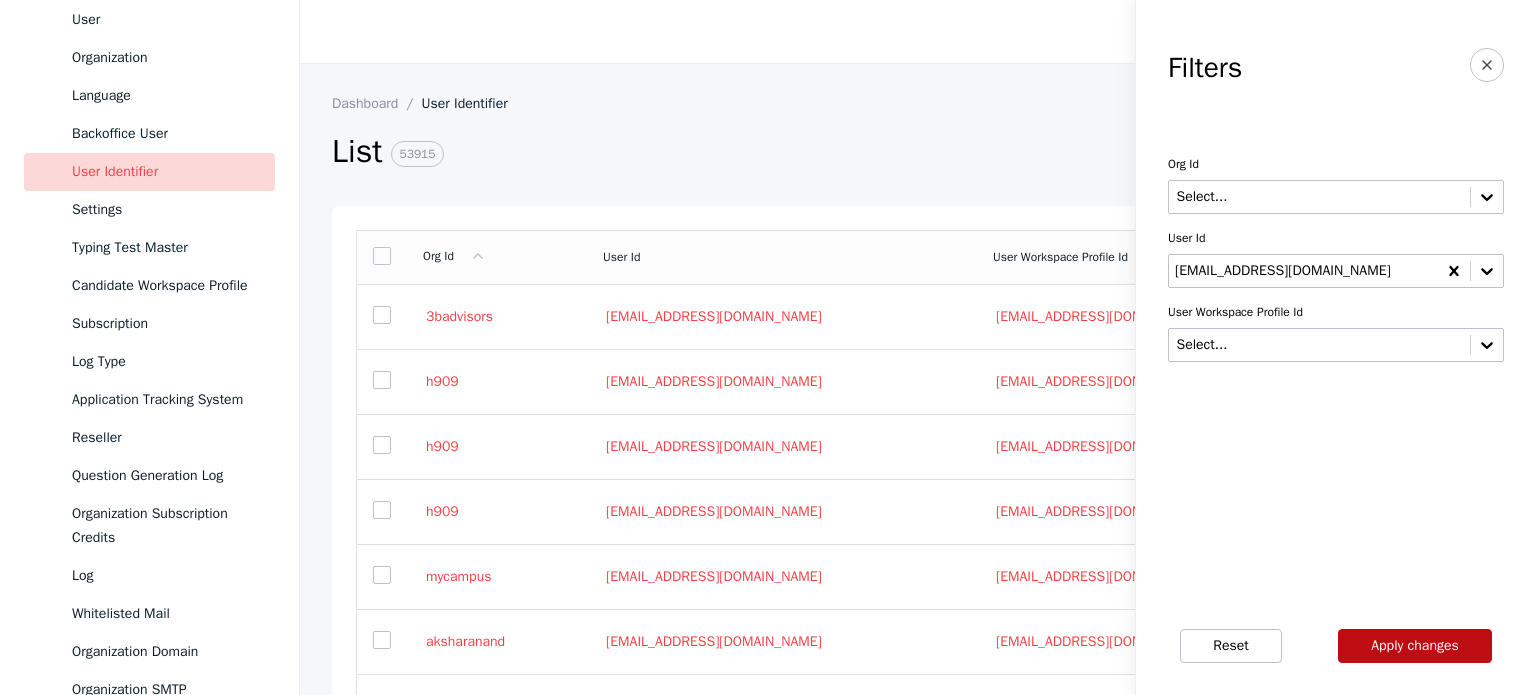 click on "Apply changes" at bounding box center [1415, 646] 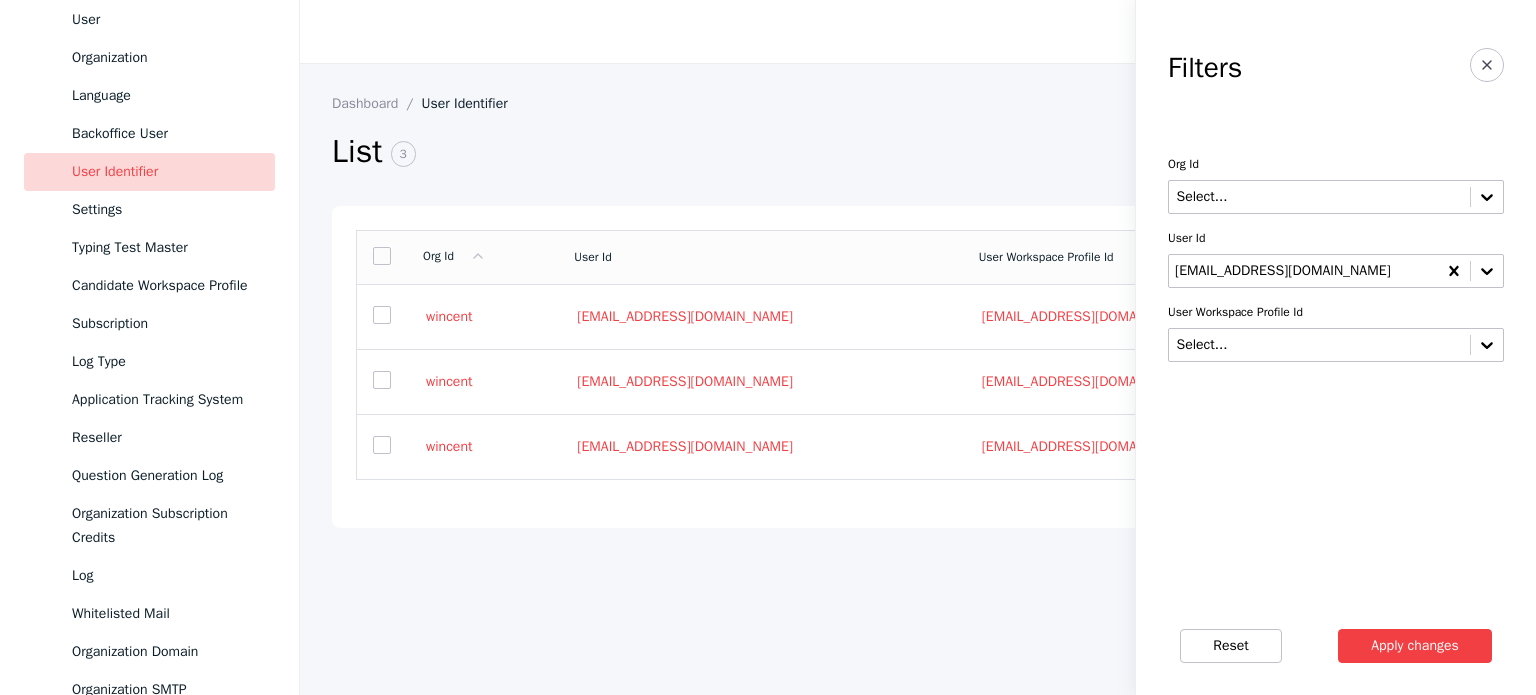 click on "List 3 Filter (1)" at bounding box center [918, 159] 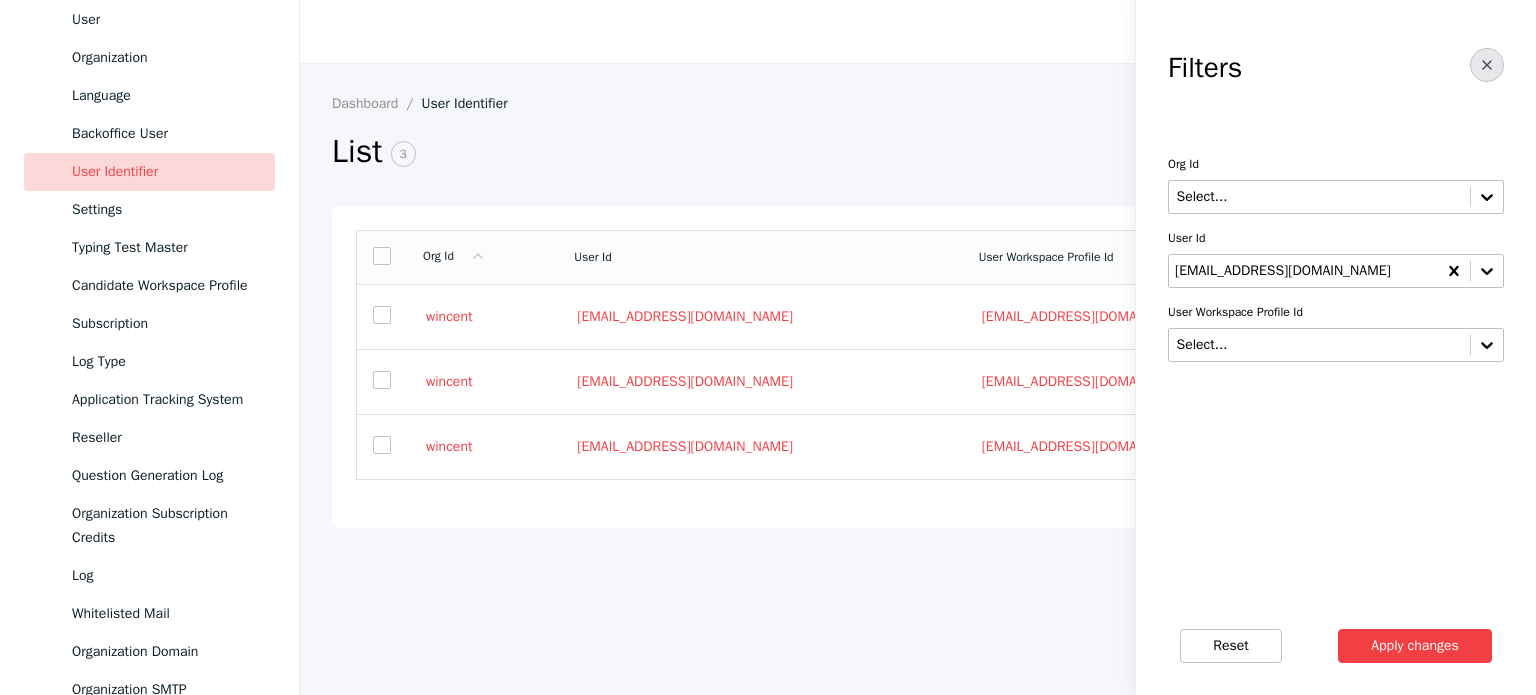 click at bounding box center [1487, 65] 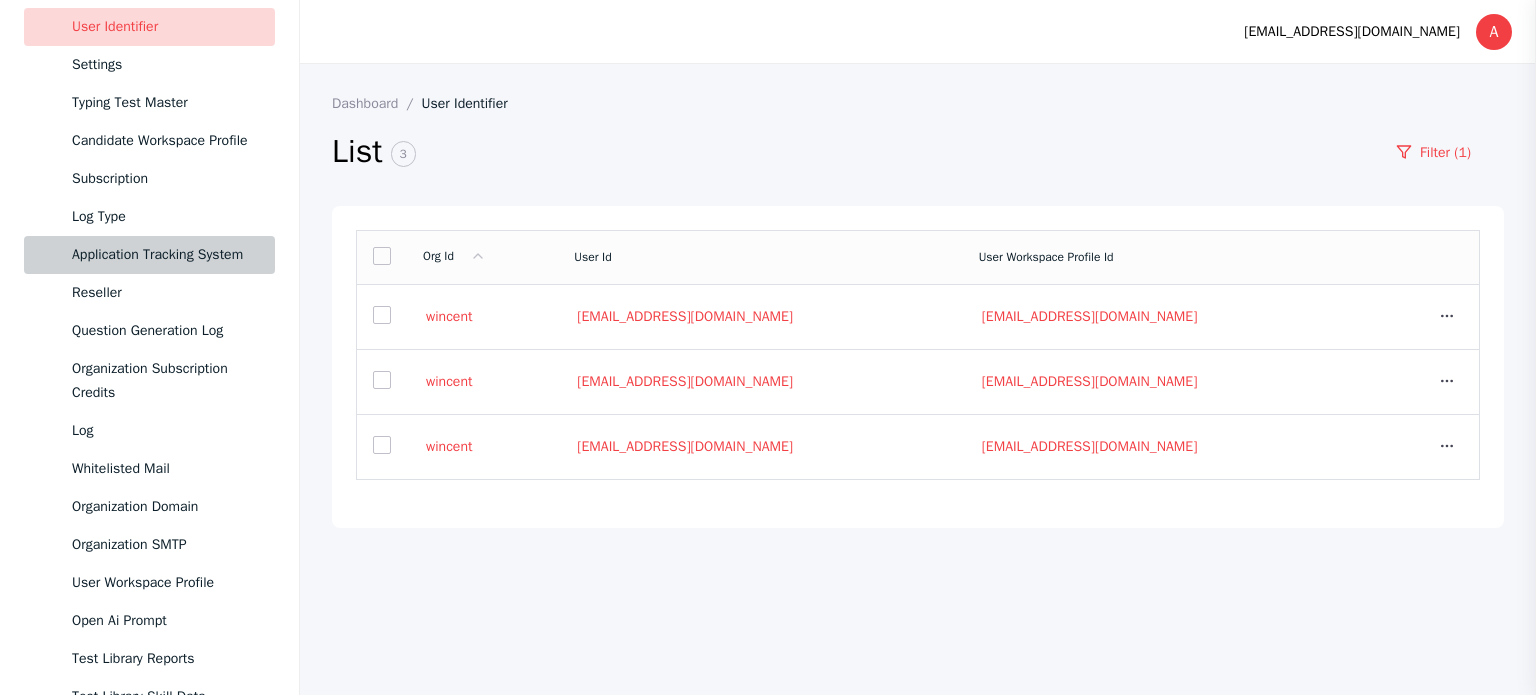 scroll, scrollTop: 1094, scrollLeft: 0, axis: vertical 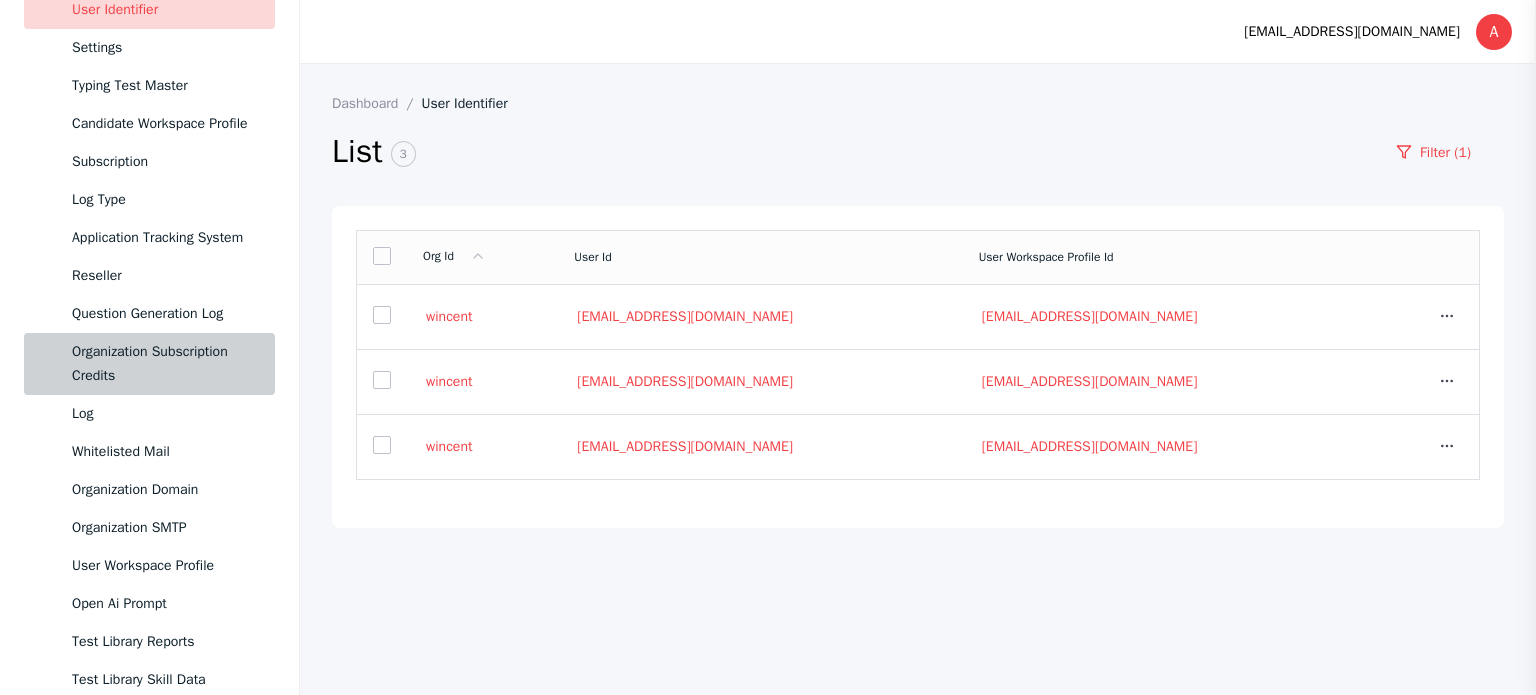 click on "Organization Subscription Credits" at bounding box center (165, 364) 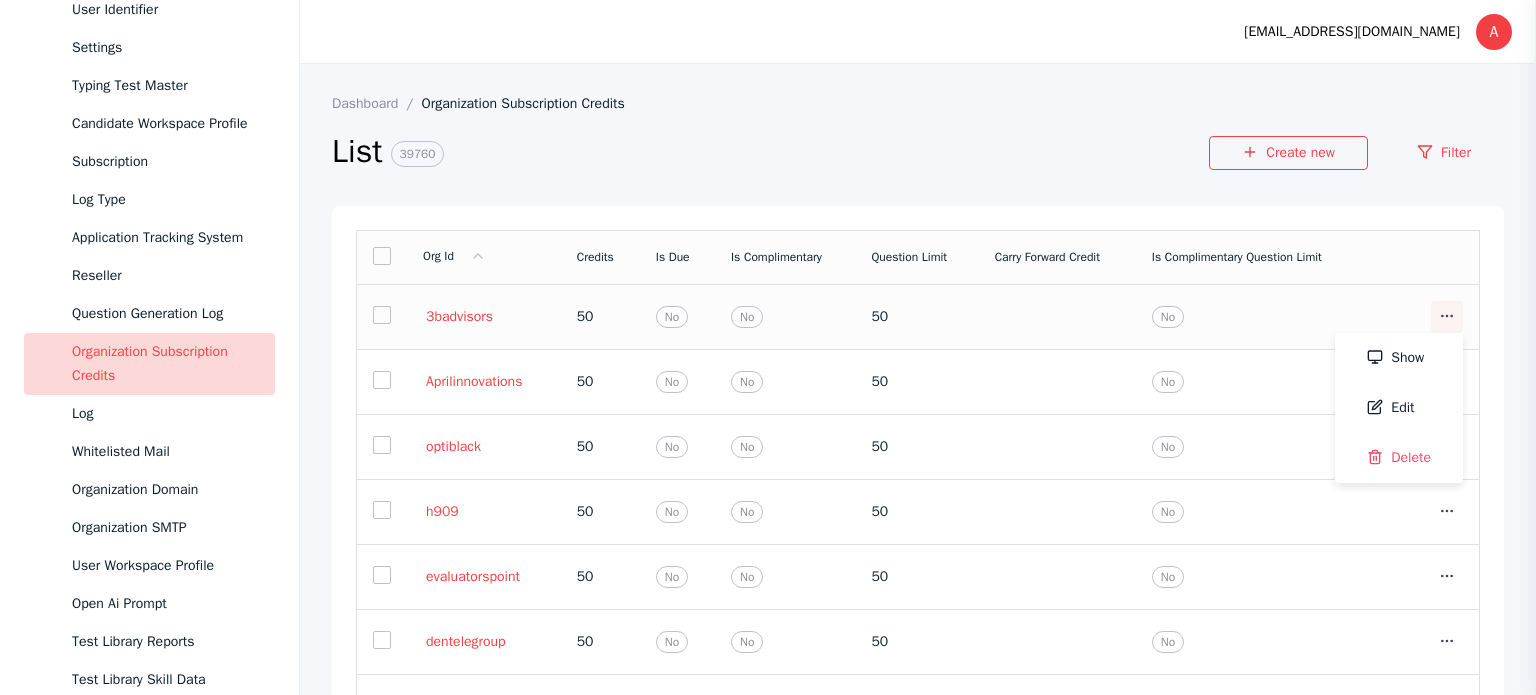 click 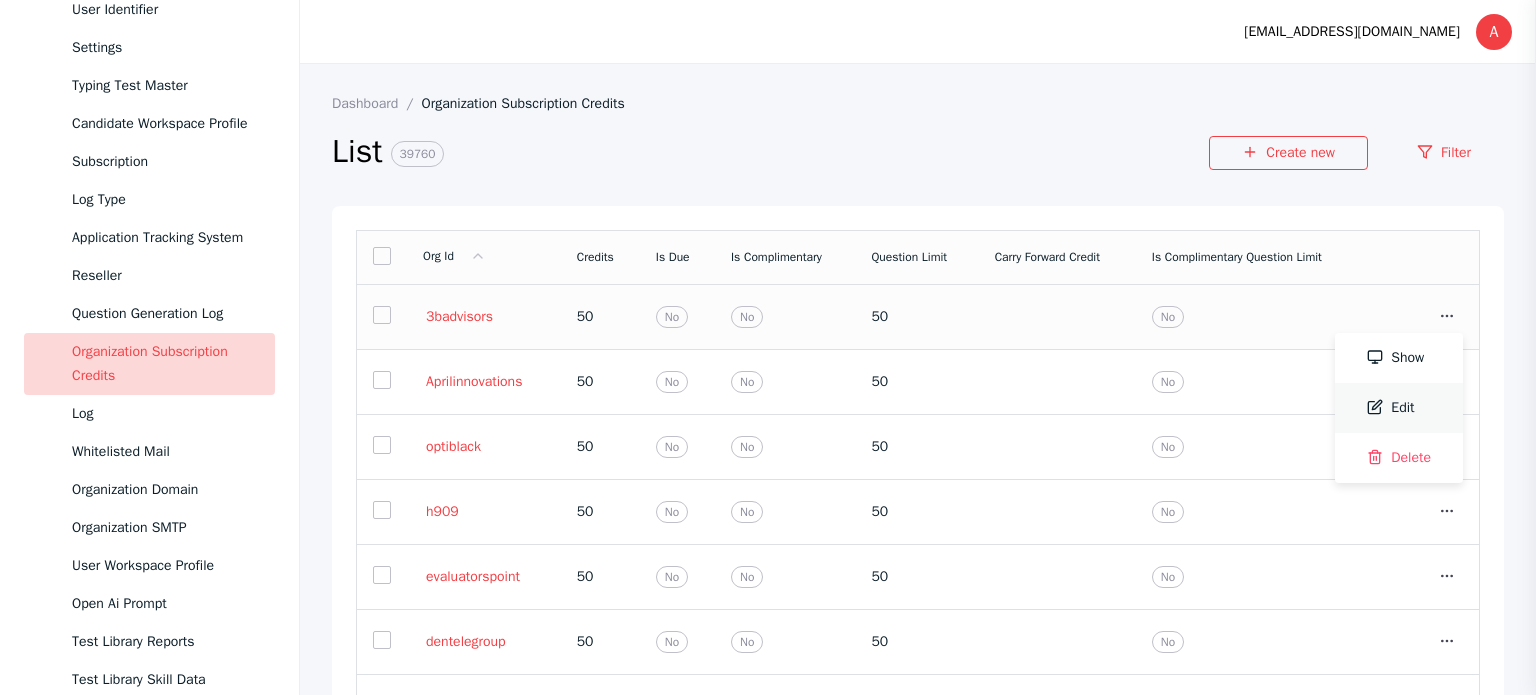 click on "Edit" at bounding box center (1399, 408) 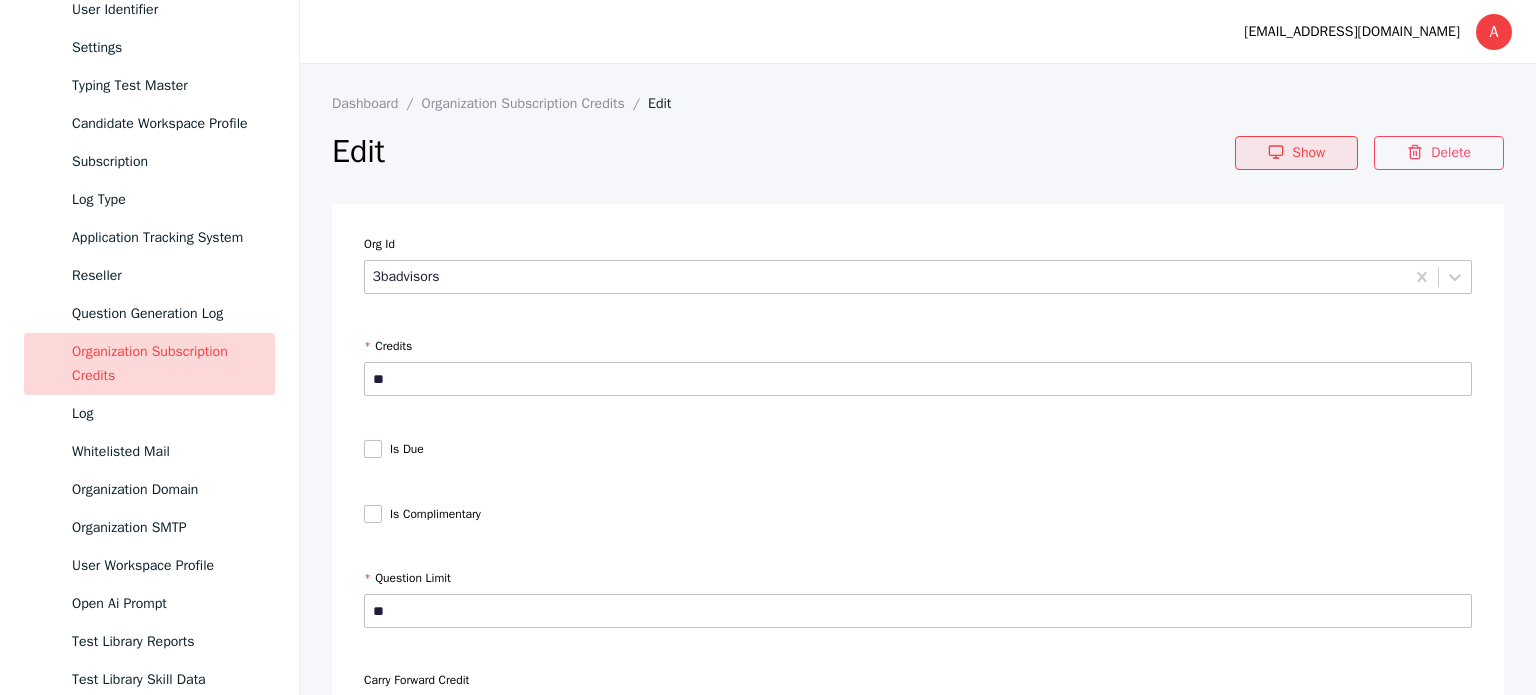 click on "Show" at bounding box center [1296, 153] 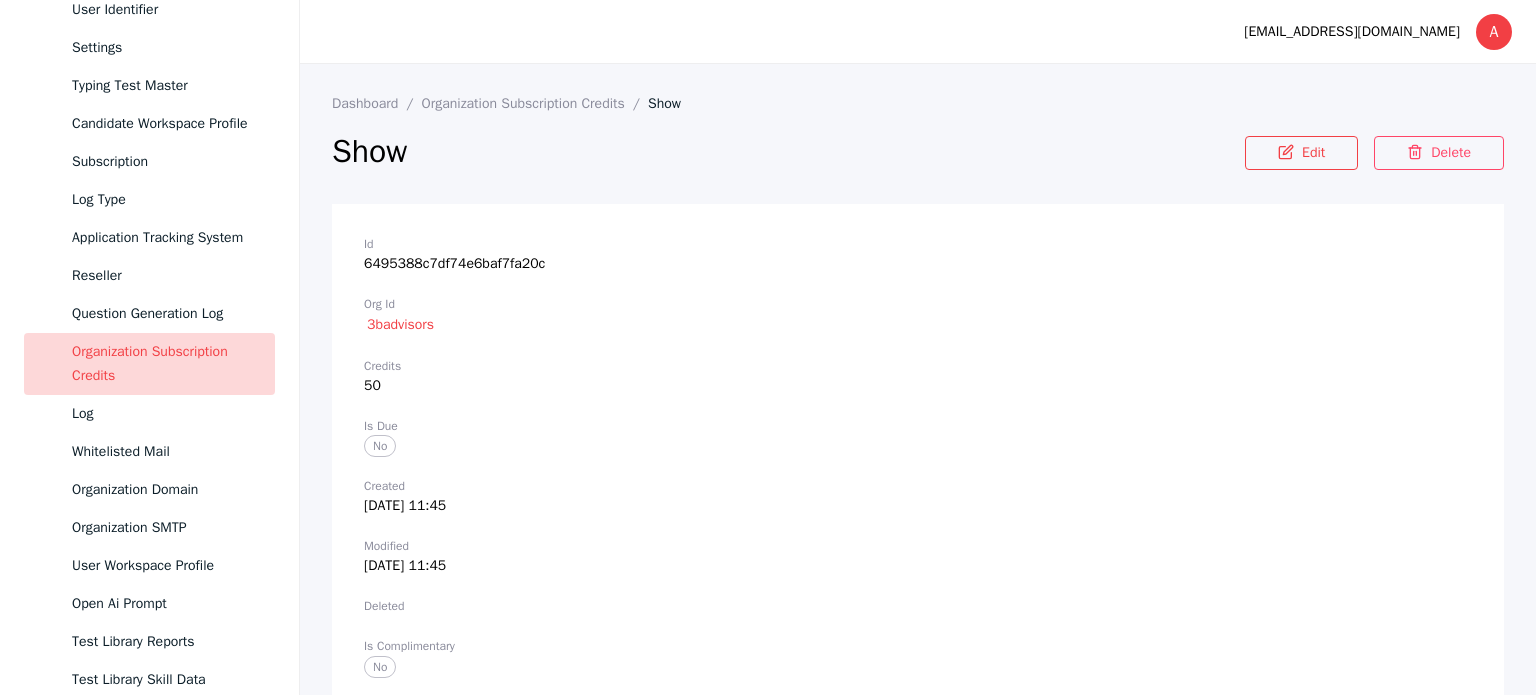 click on "Organization Subscription Credits" at bounding box center [149, 364] 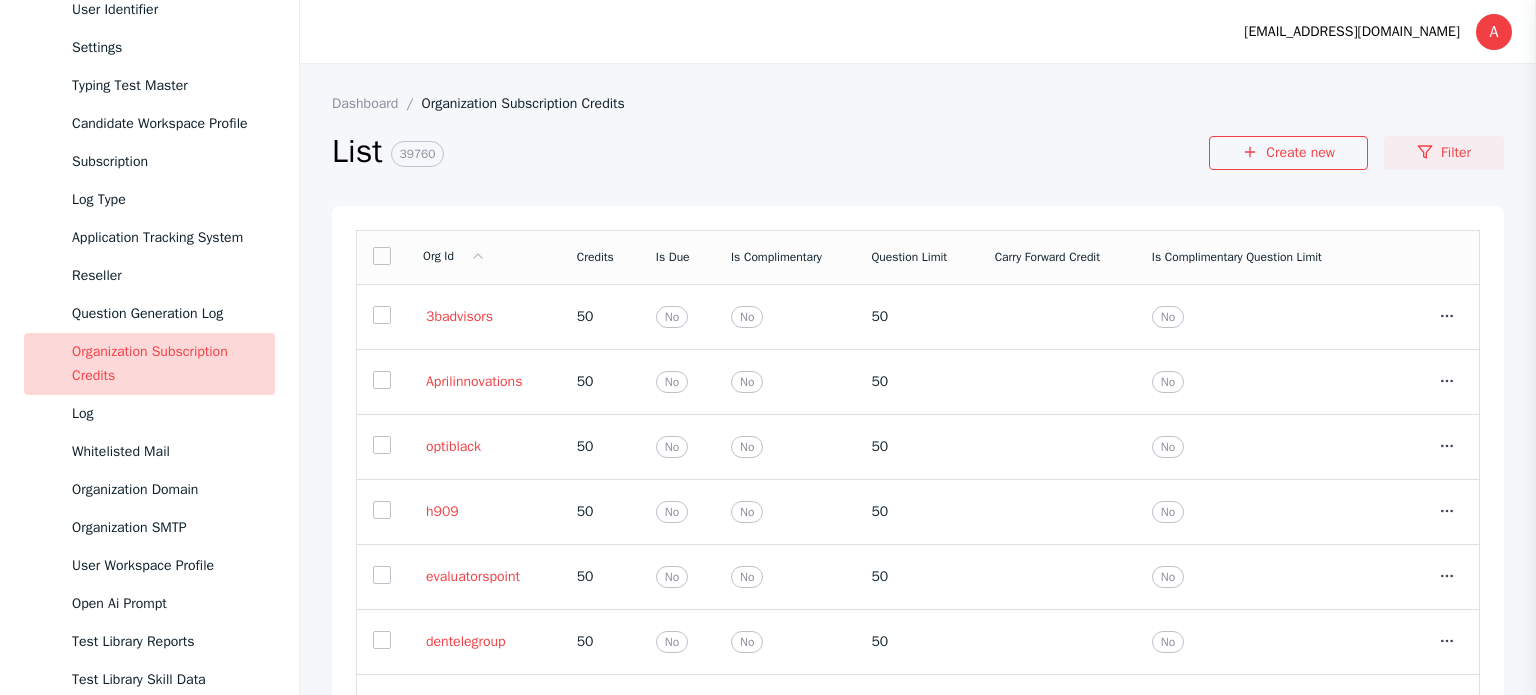 click on "Filter" at bounding box center (1444, 153) 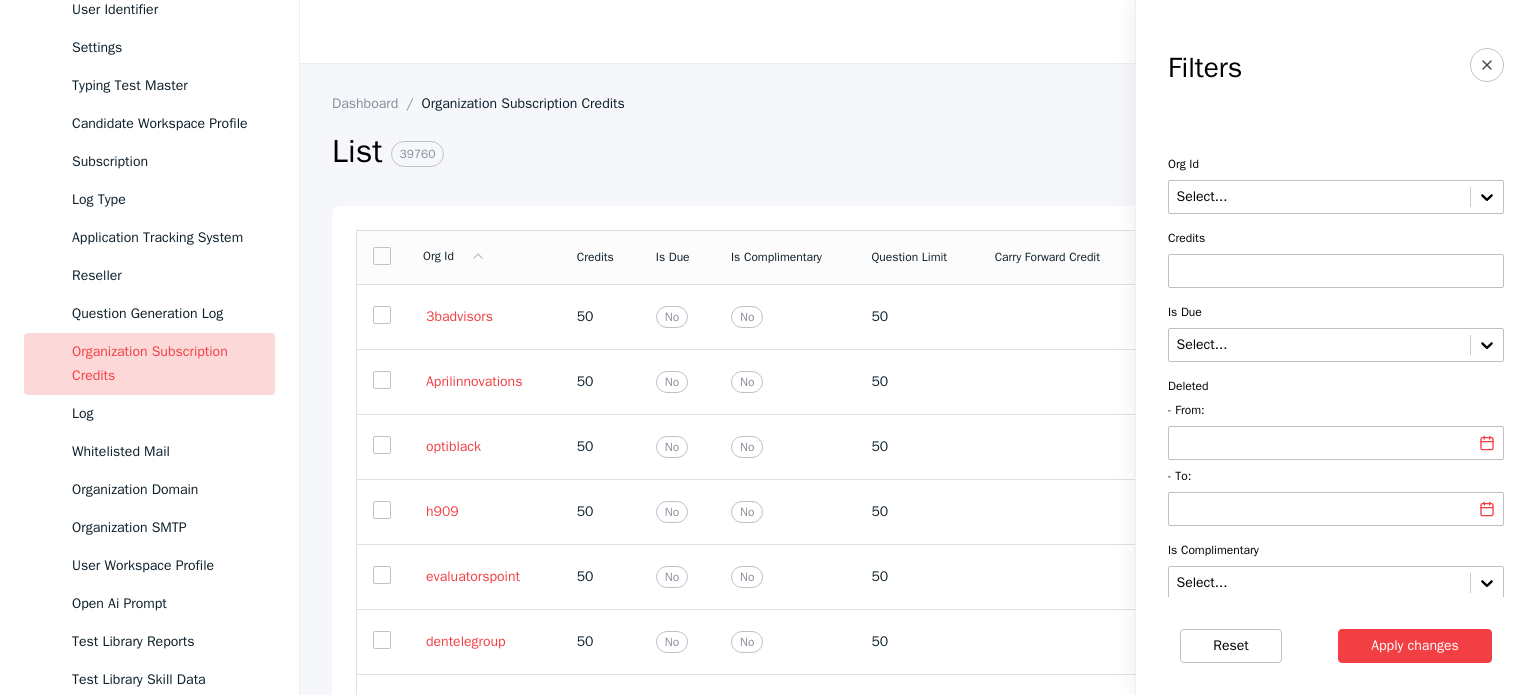 click at bounding box center (1336, 271) 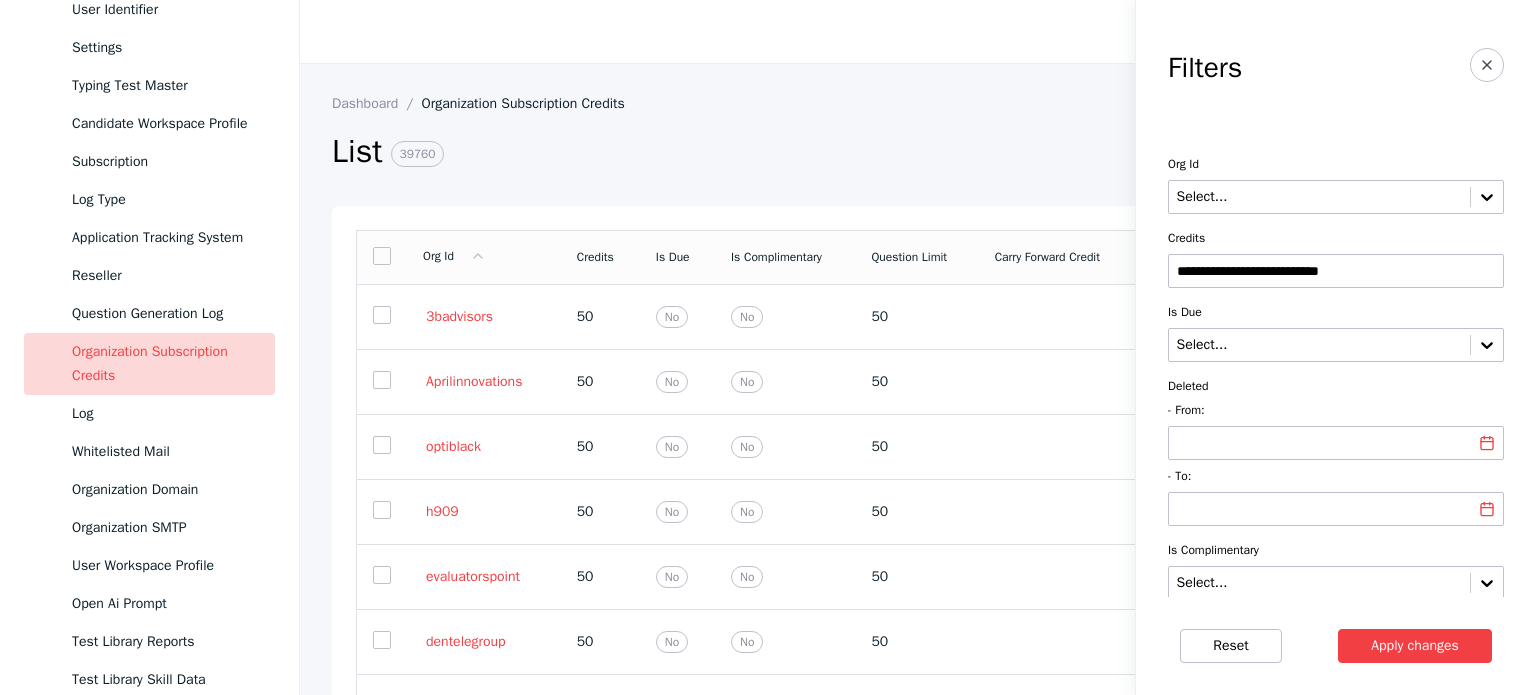 type 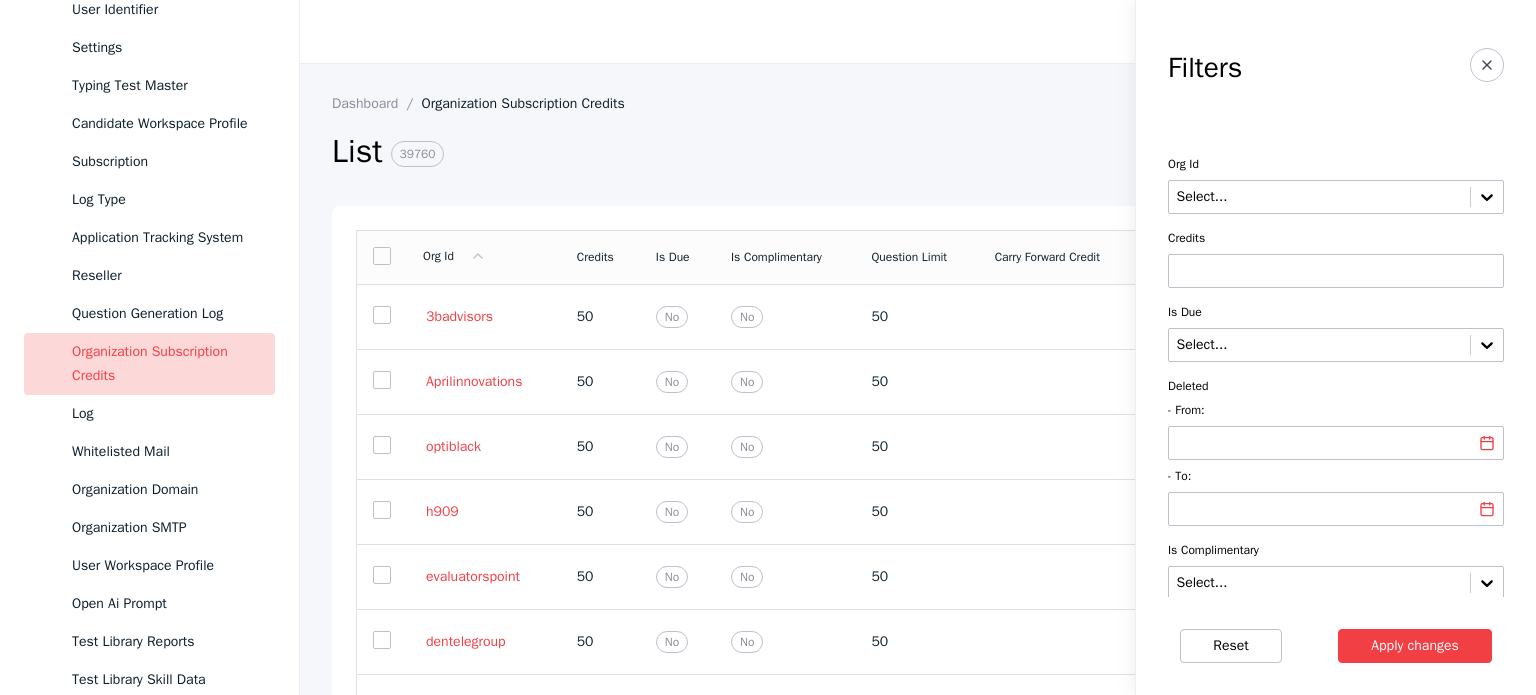 click on "Organization Subscription Credits" at bounding box center (165, 364) 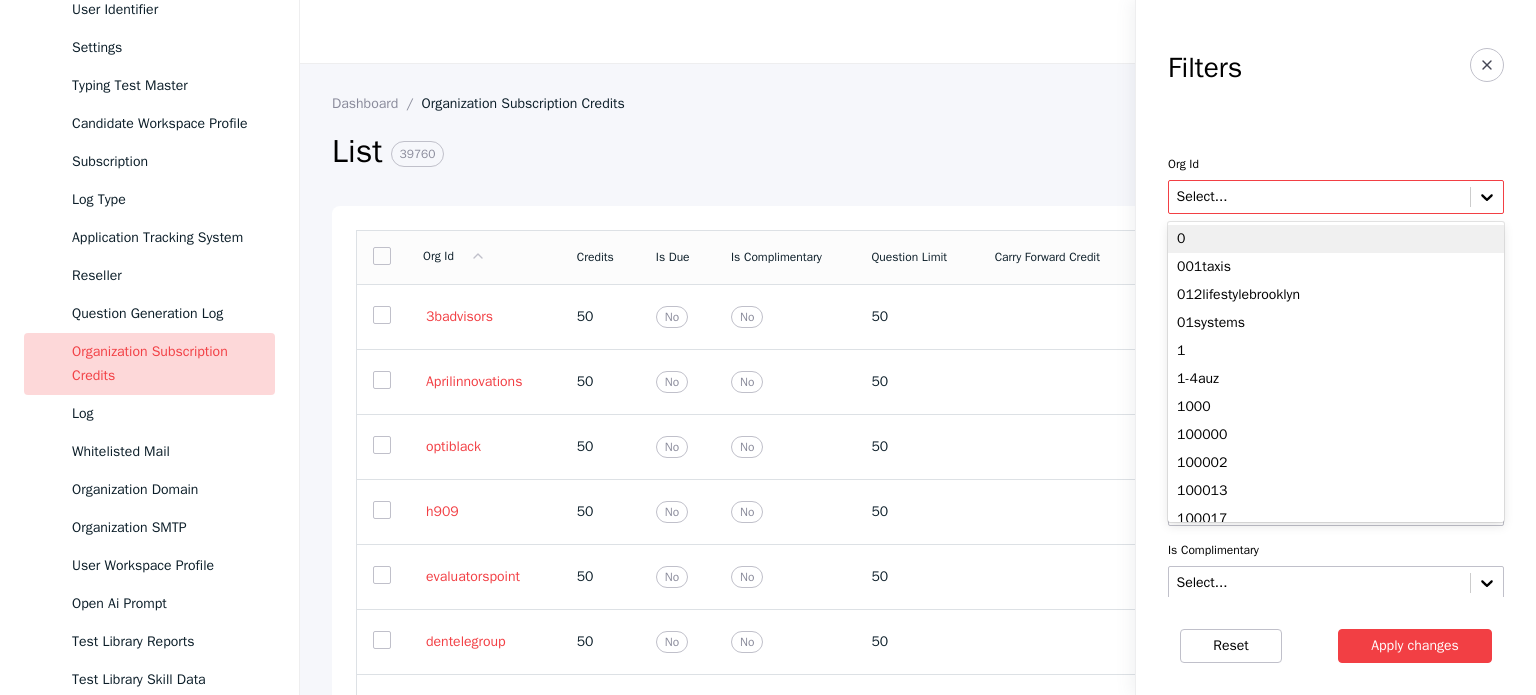 click at bounding box center [1319, 197] 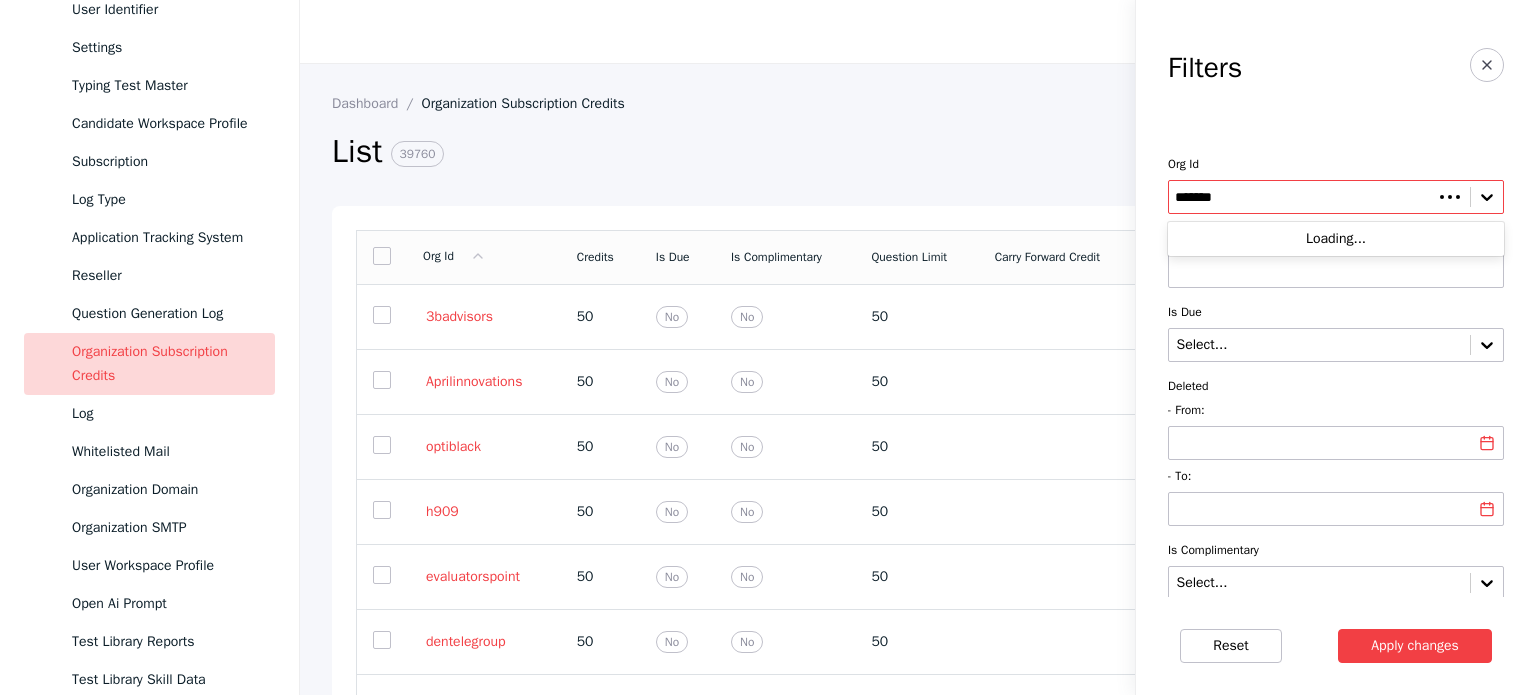 type on "*******" 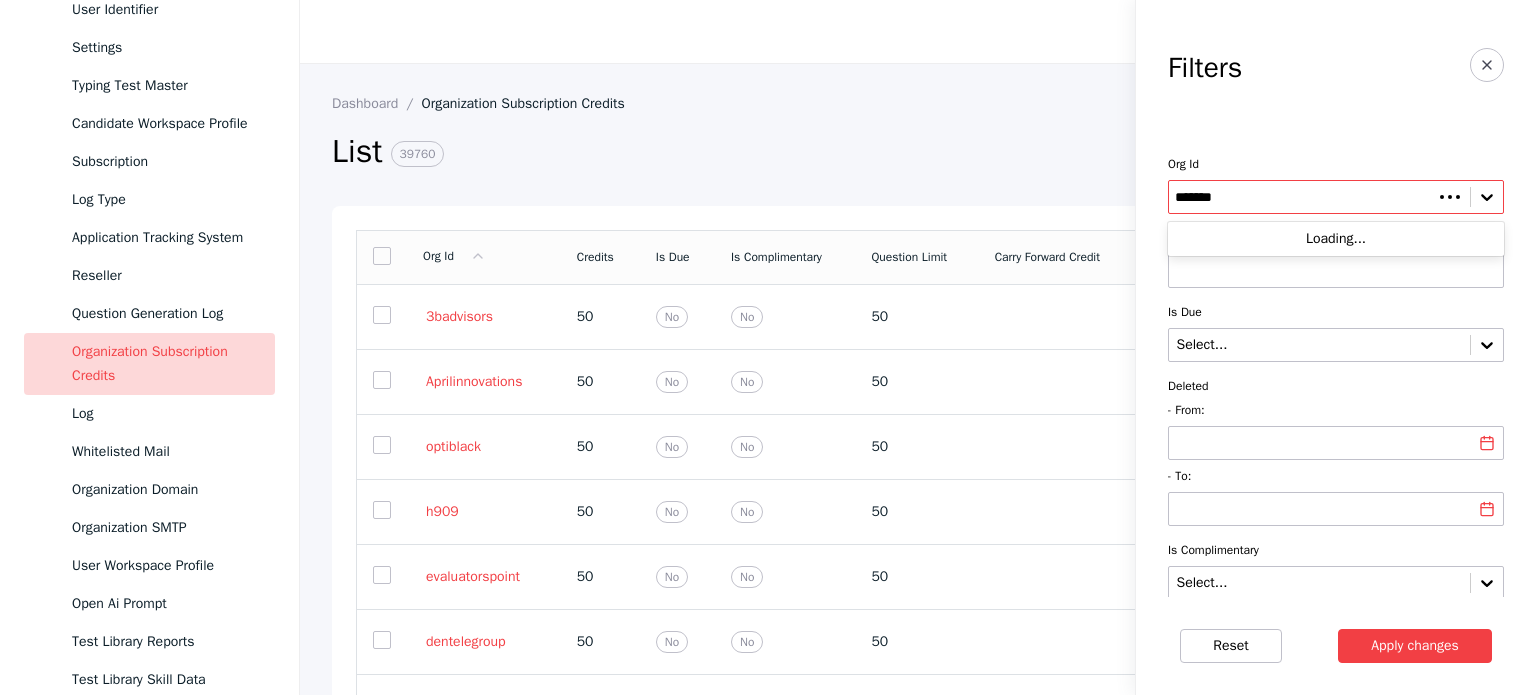 click on "Apply changes" at bounding box center (1415, 646) 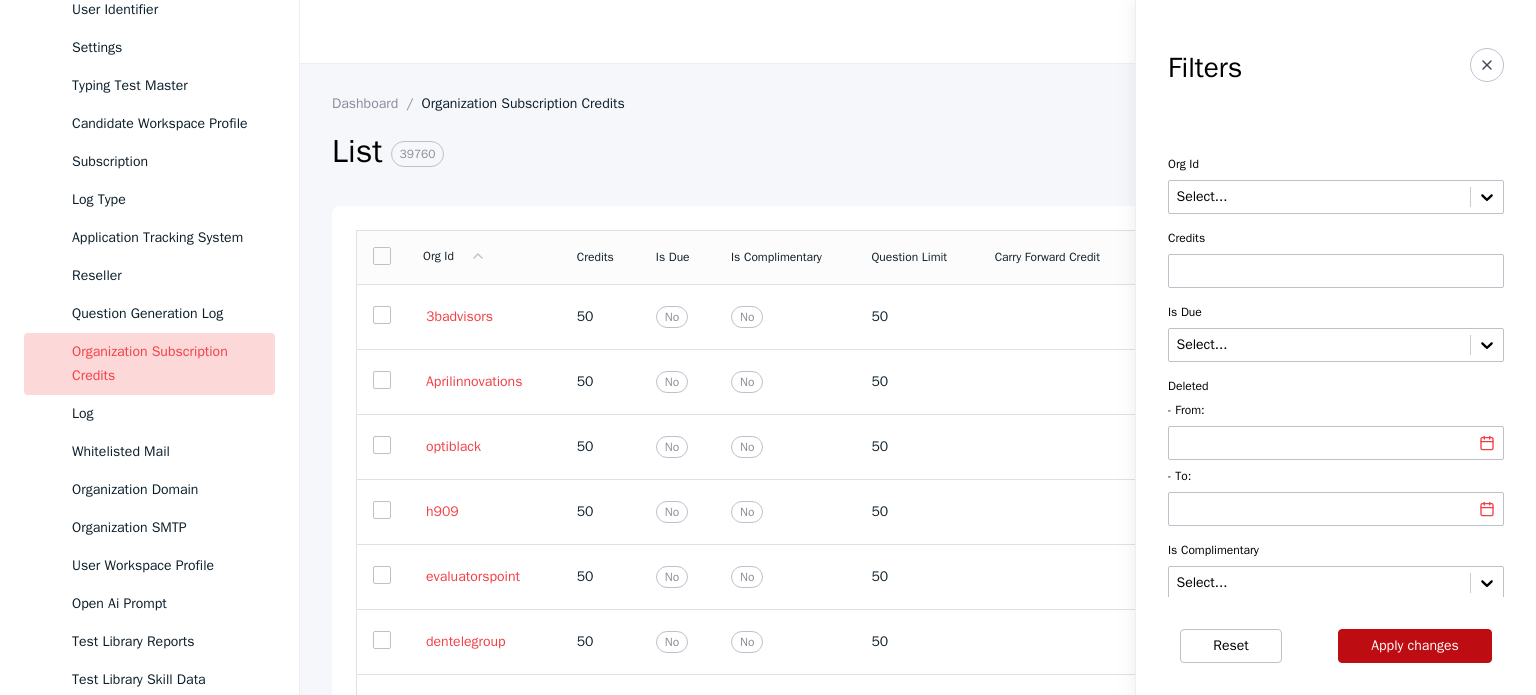 click on "Apply changes" at bounding box center [1415, 646] 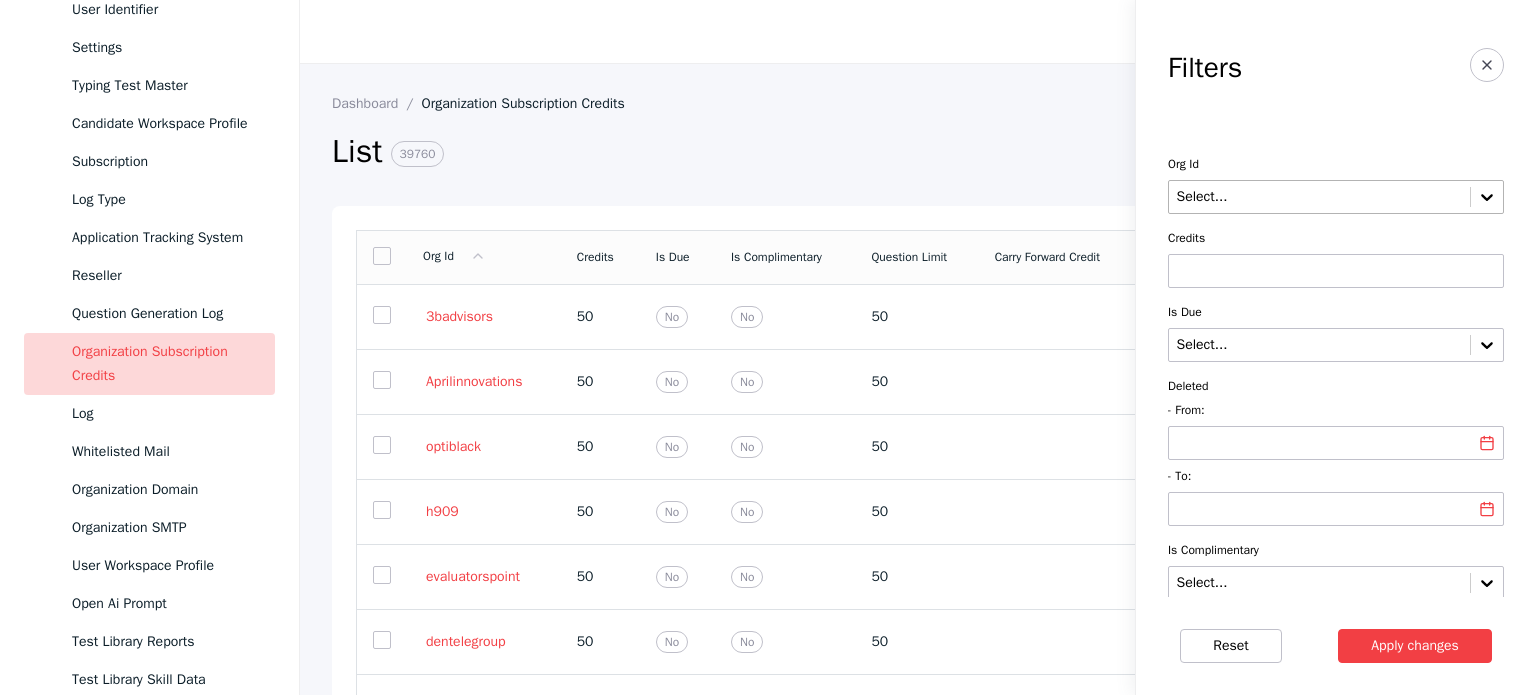 click on "Select..." at bounding box center [1336, 197] 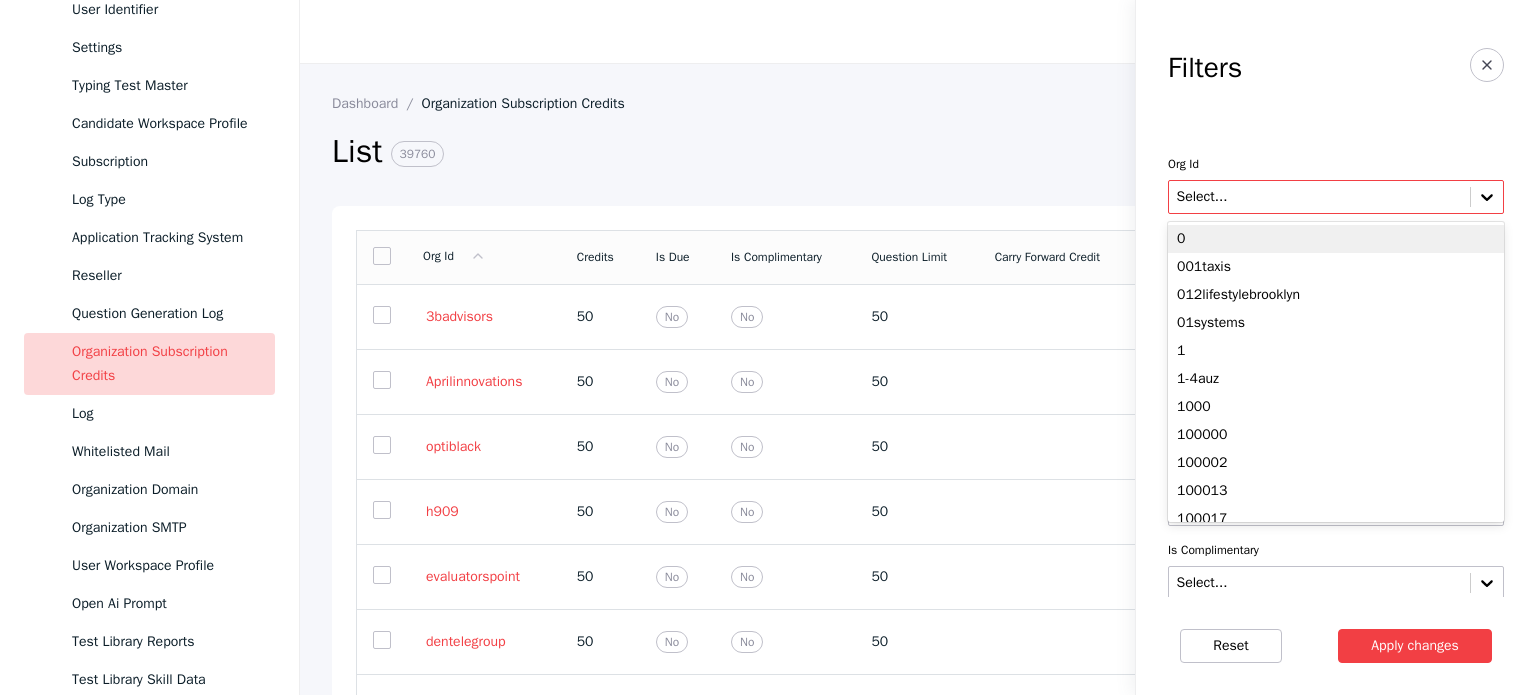paste on "**********" 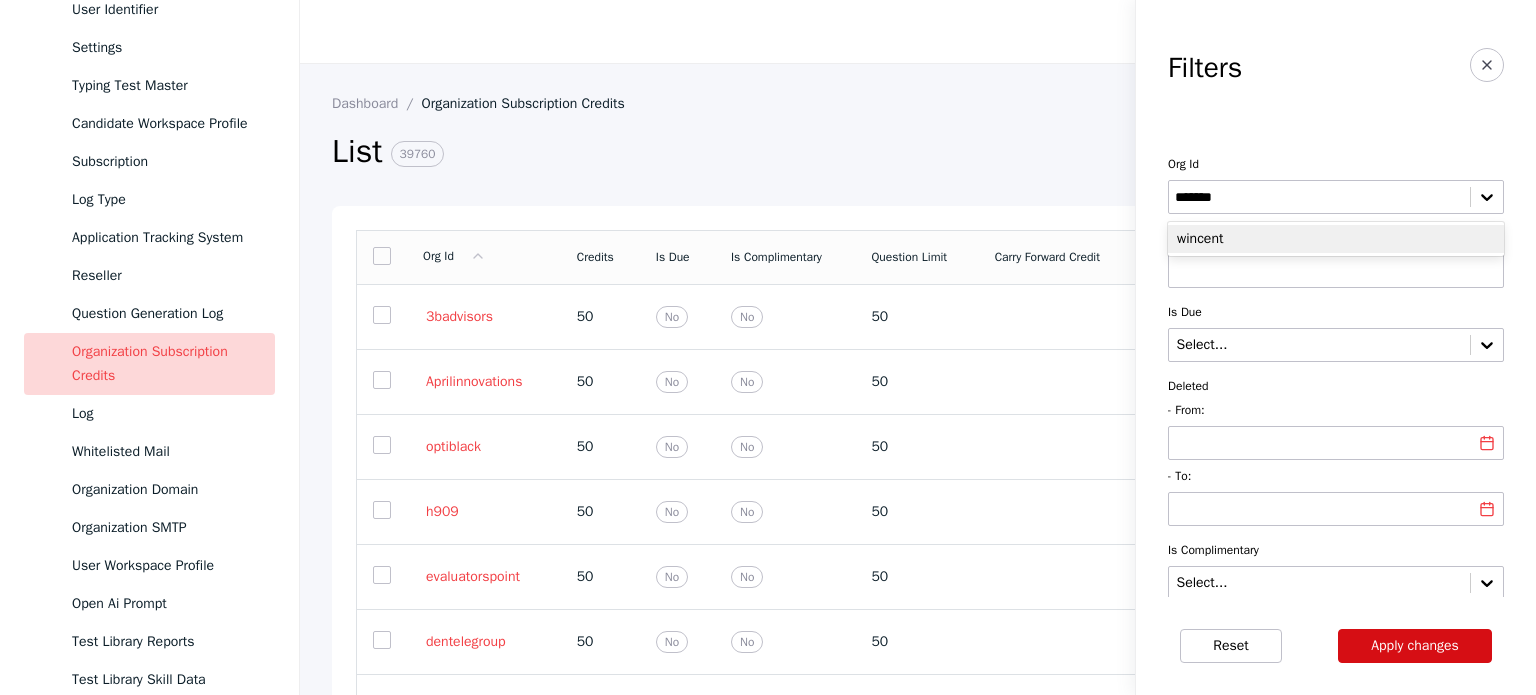 type on "*******" 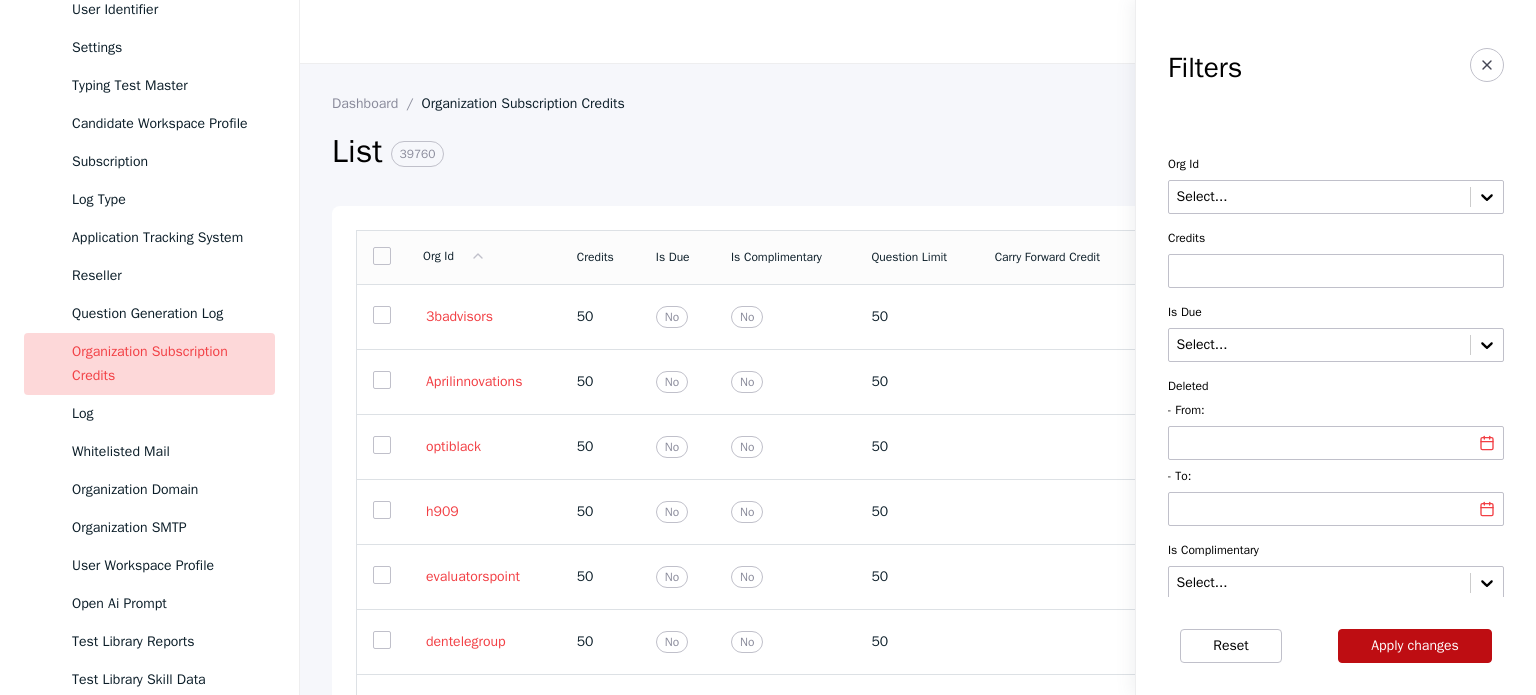 click on "Apply changes" at bounding box center (1415, 646) 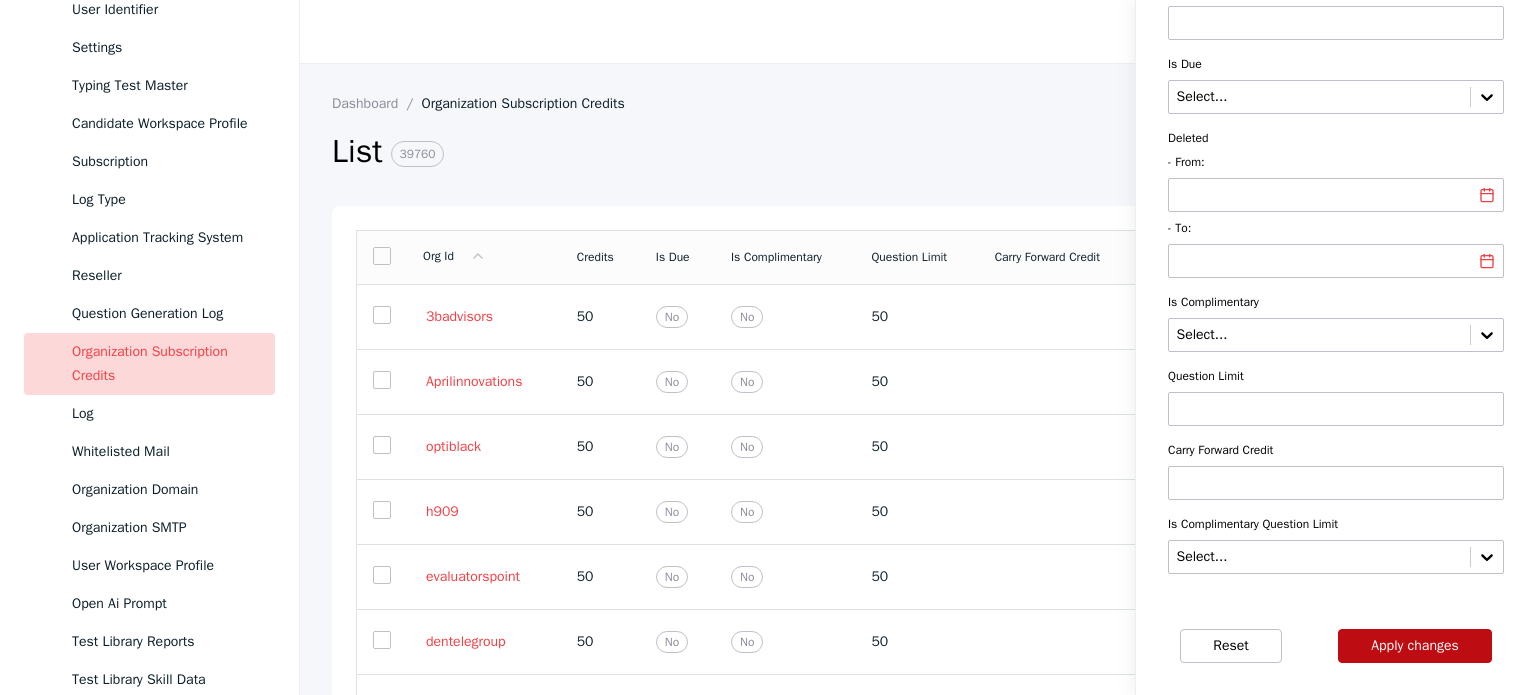 scroll, scrollTop: 292, scrollLeft: 0, axis: vertical 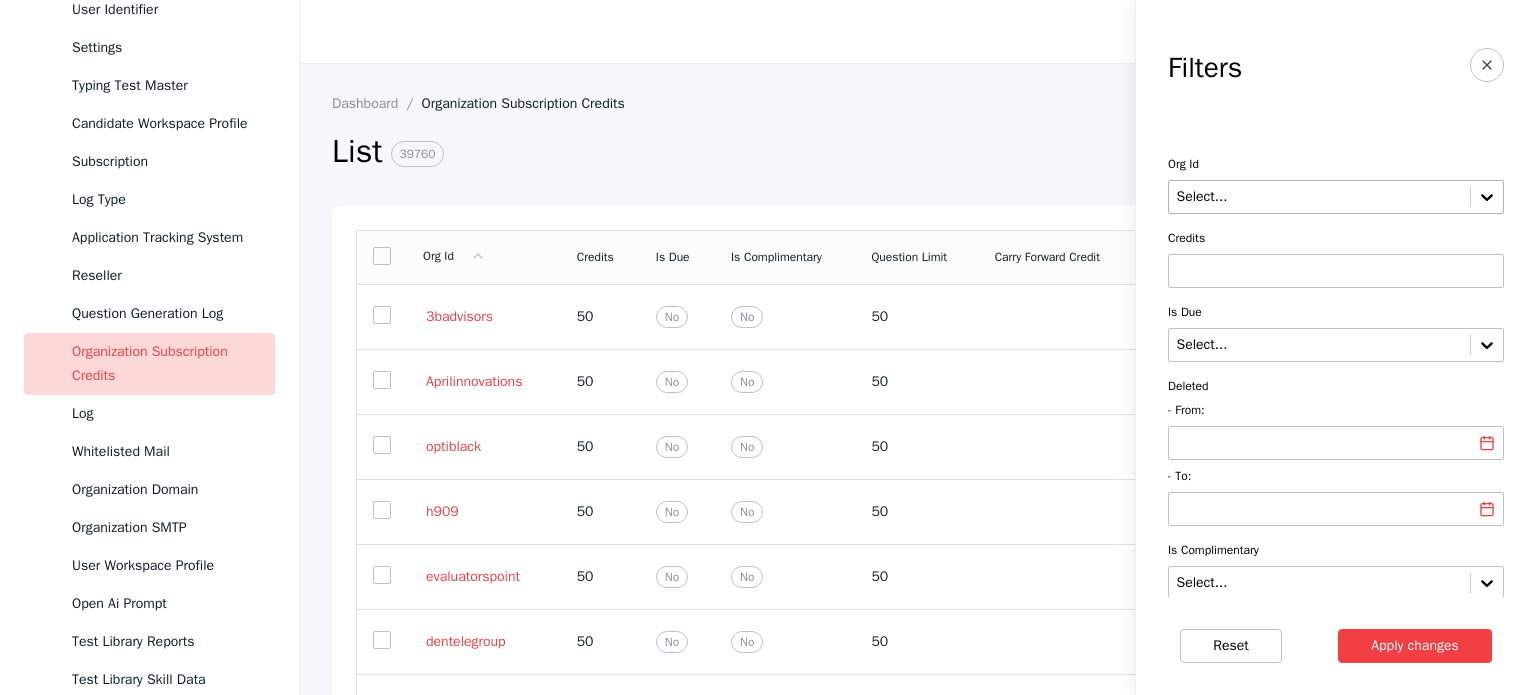 click on "Select..." at bounding box center [1336, 197] 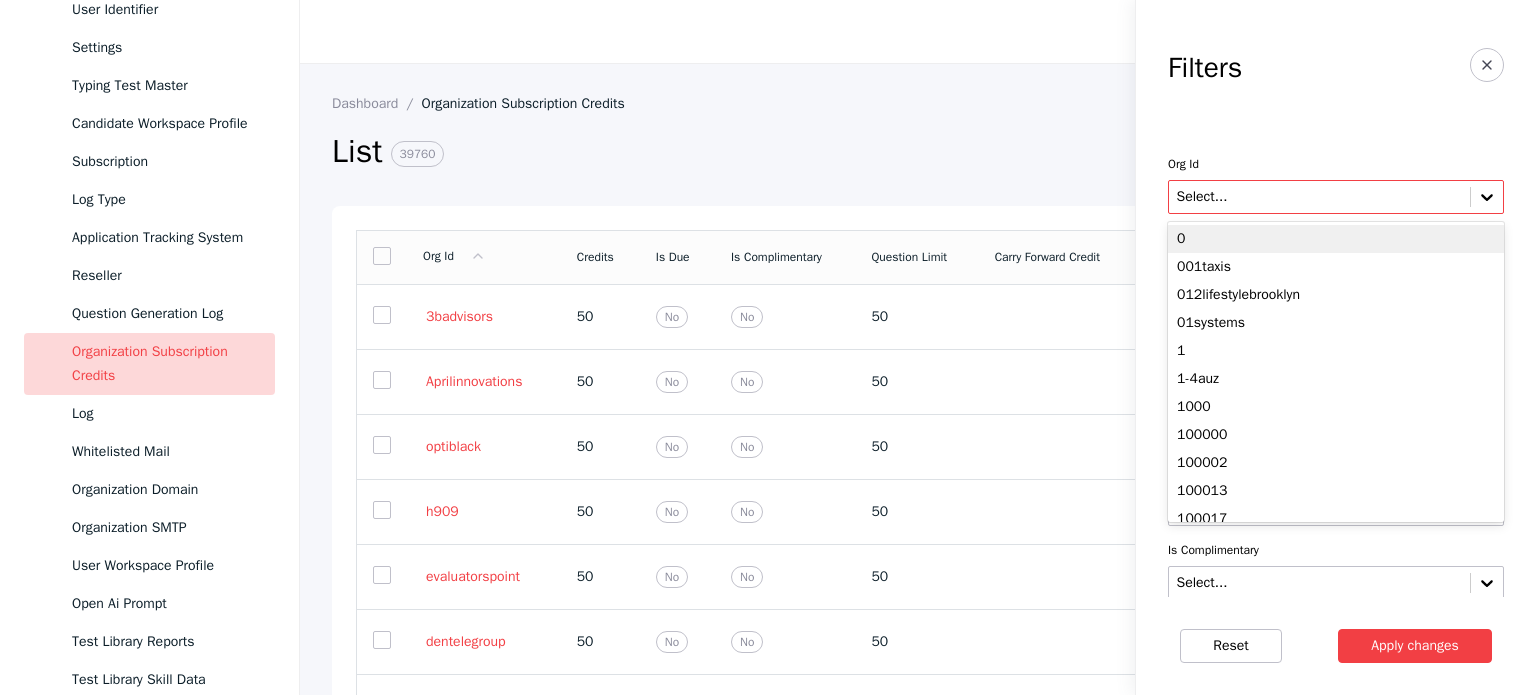 paste on "*******" 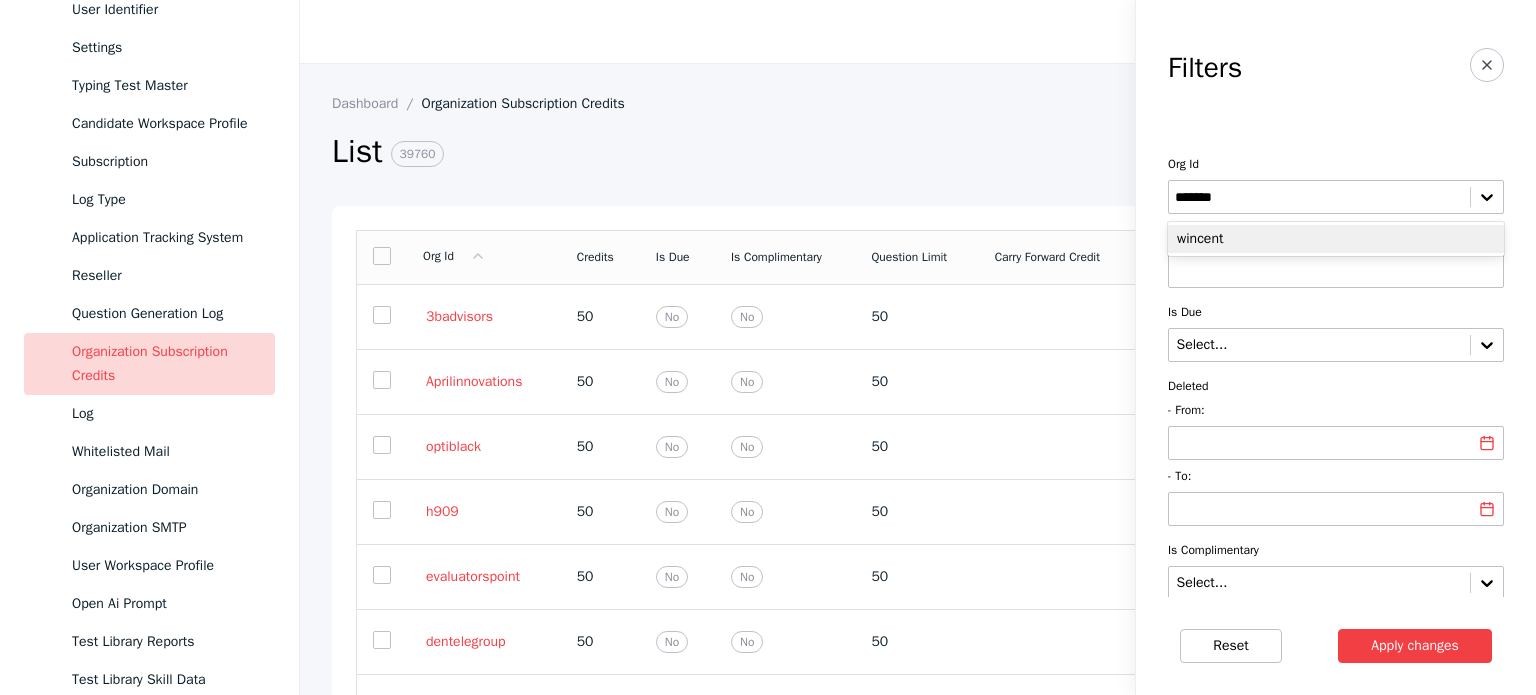 click on "wincent" at bounding box center [1336, 239] 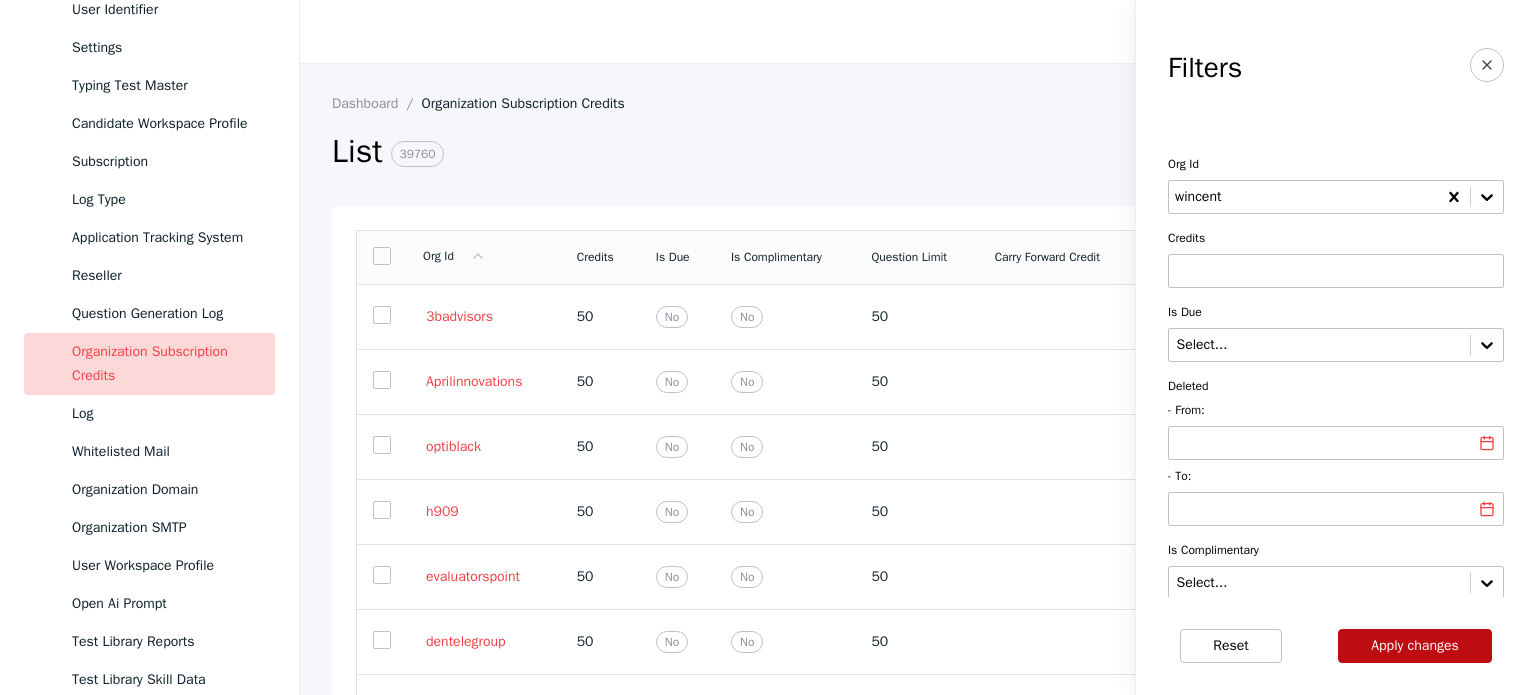 click on "Apply changes" at bounding box center [1415, 646] 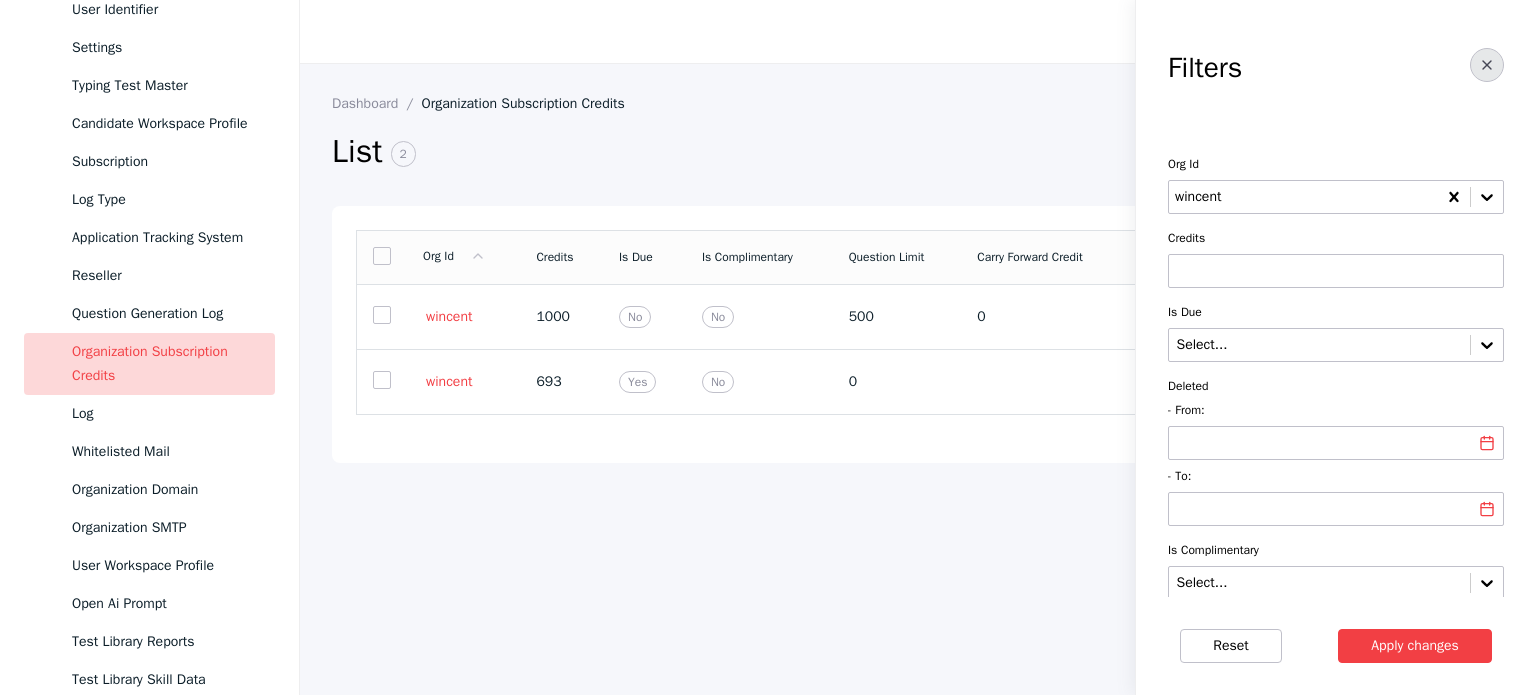click at bounding box center (1487, 65) 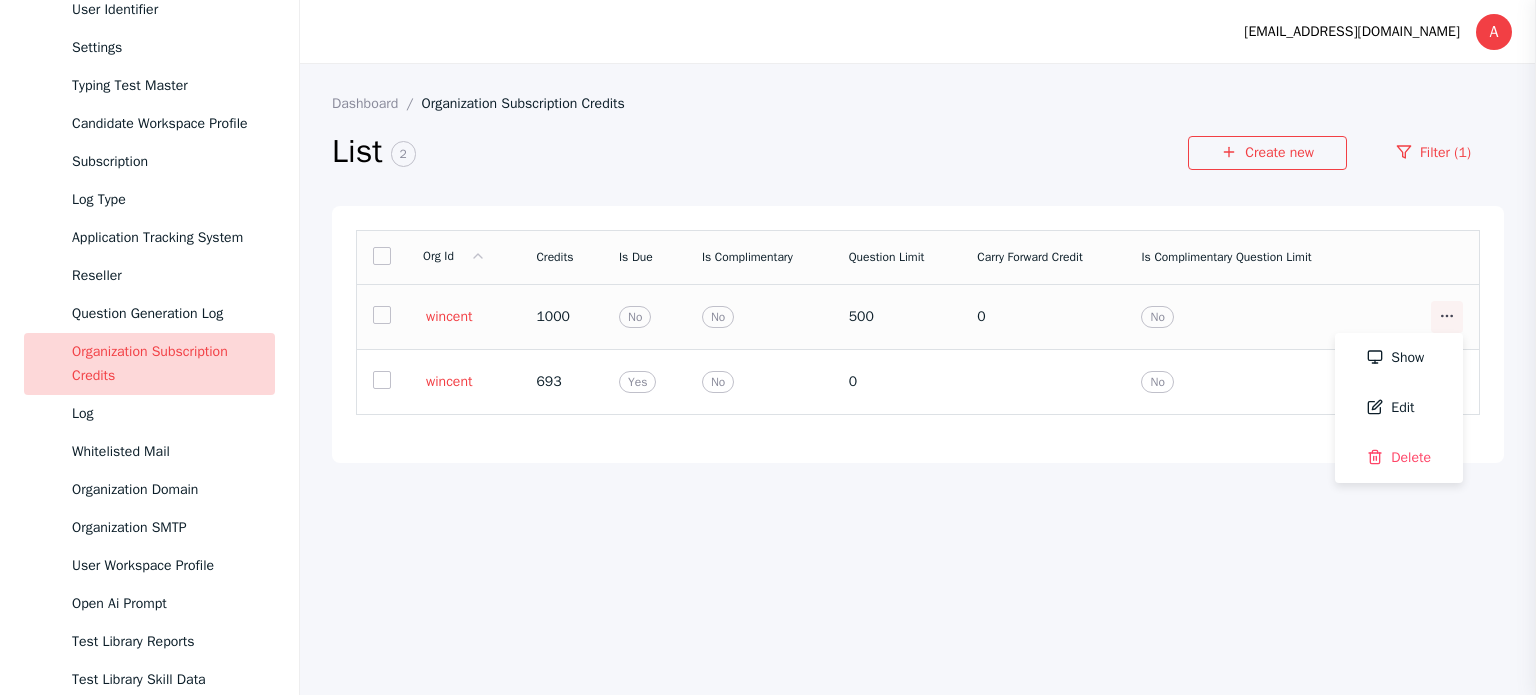 click 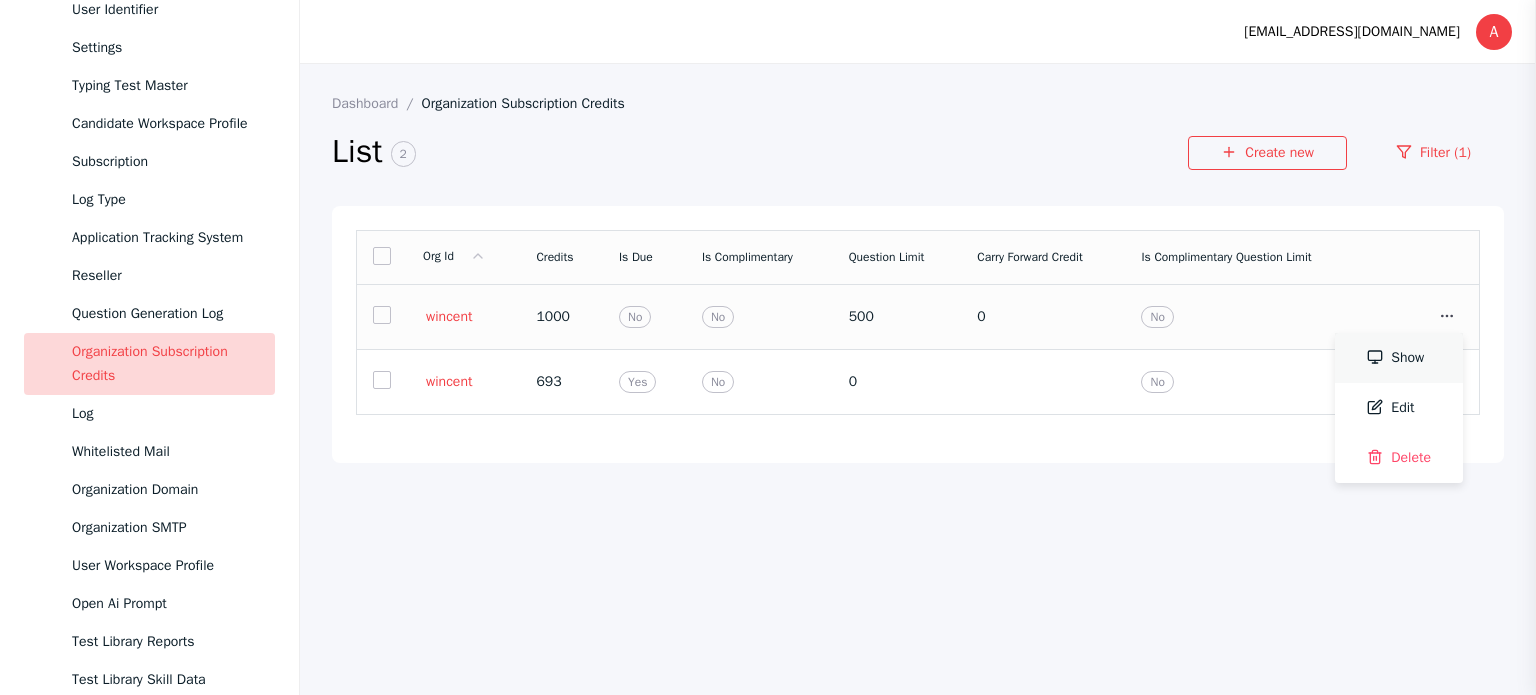 click on "Show" at bounding box center [1399, 358] 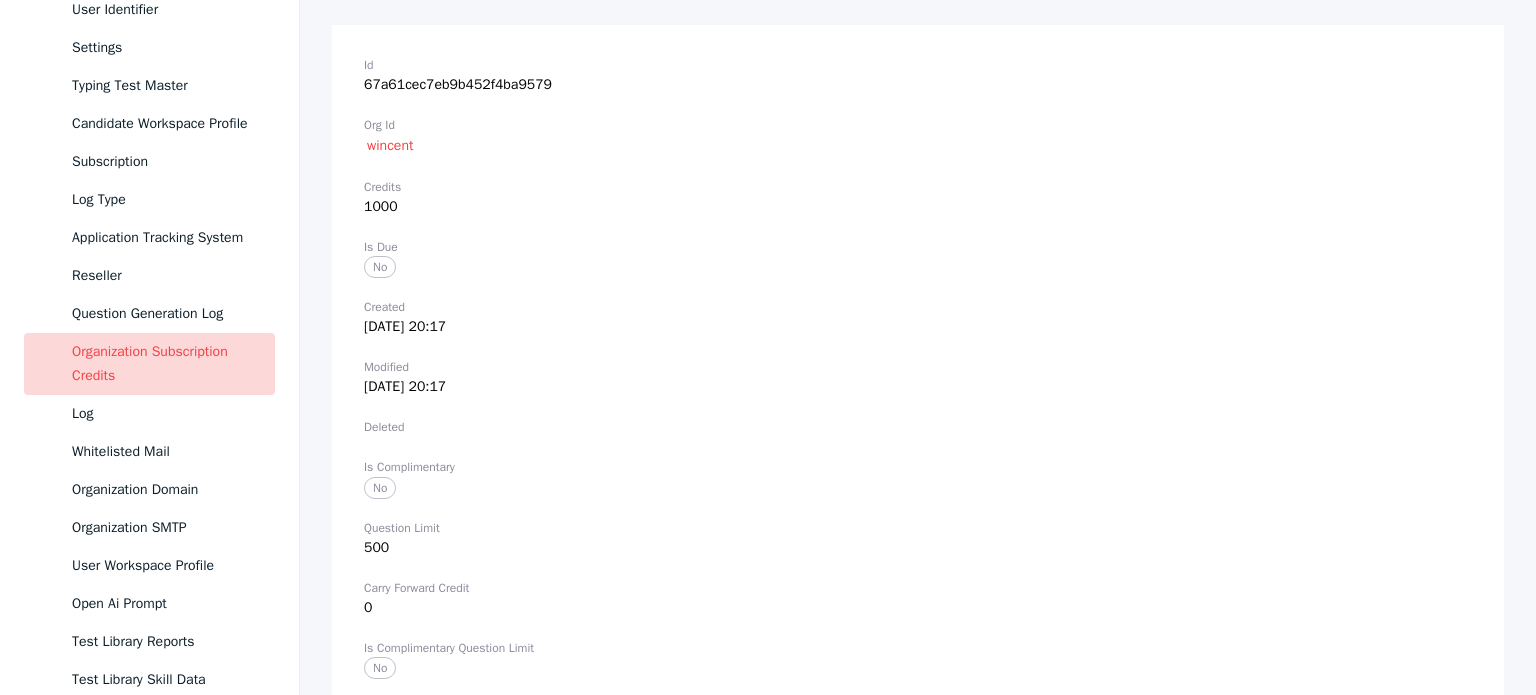 scroll, scrollTop: 174, scrollLeft: 0, axis: vertical 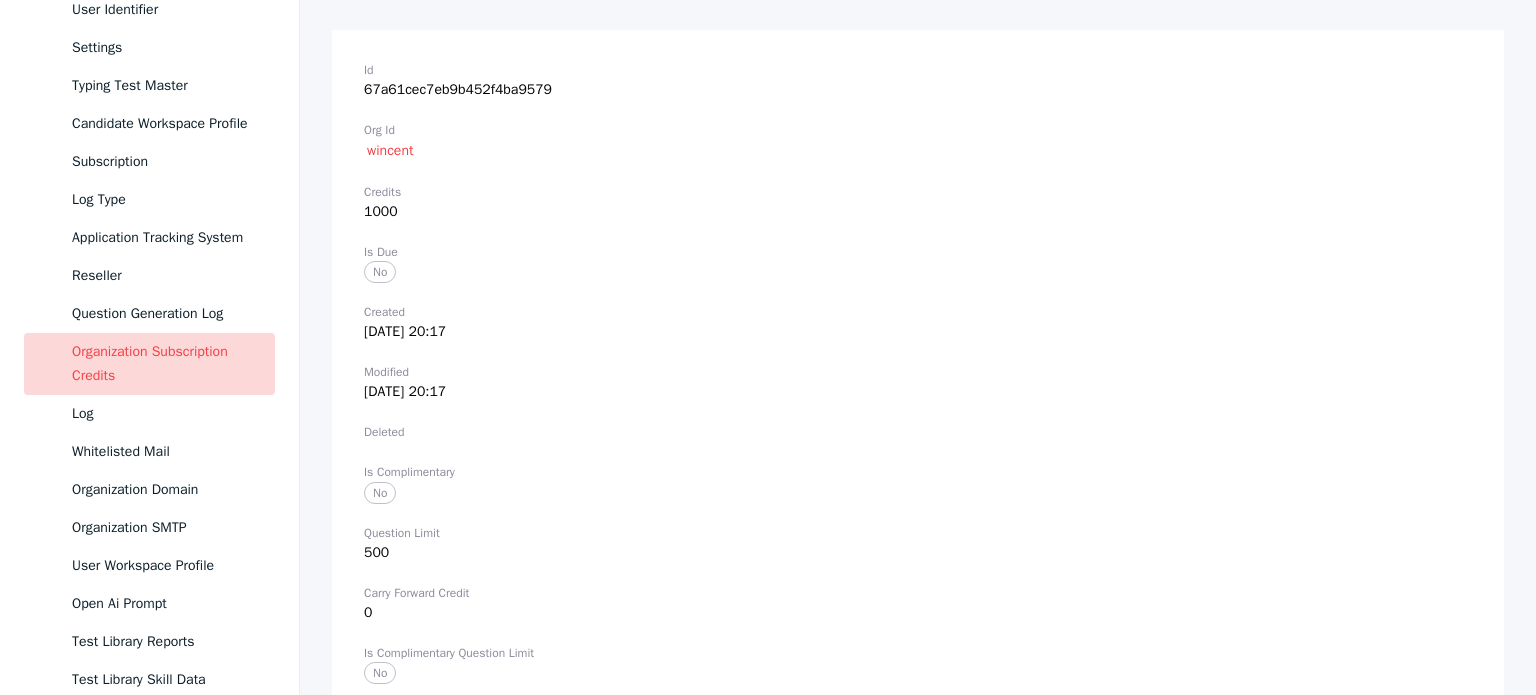 click on "Credits 1000" at bounding box center [918, 202] 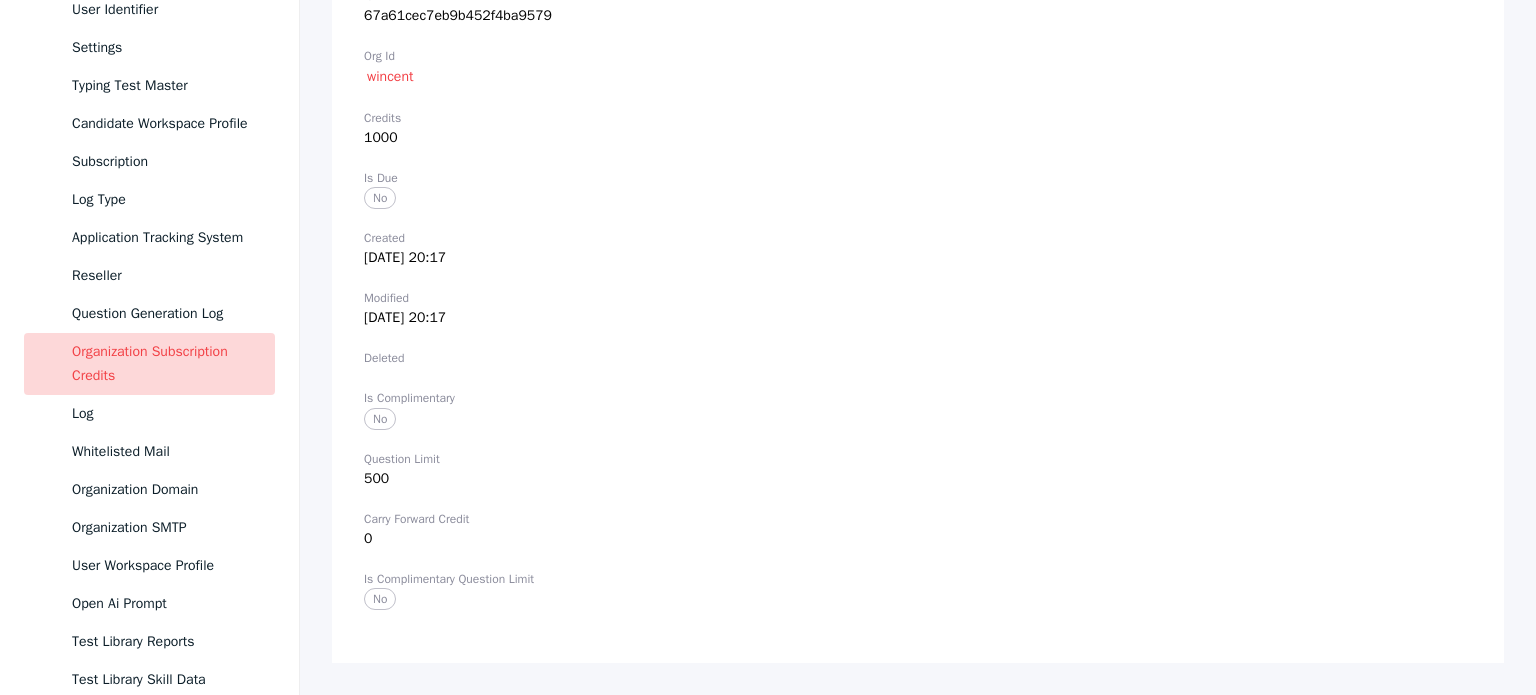 scroll, scrollTop: 0, scrollLeft: 0, axis: both 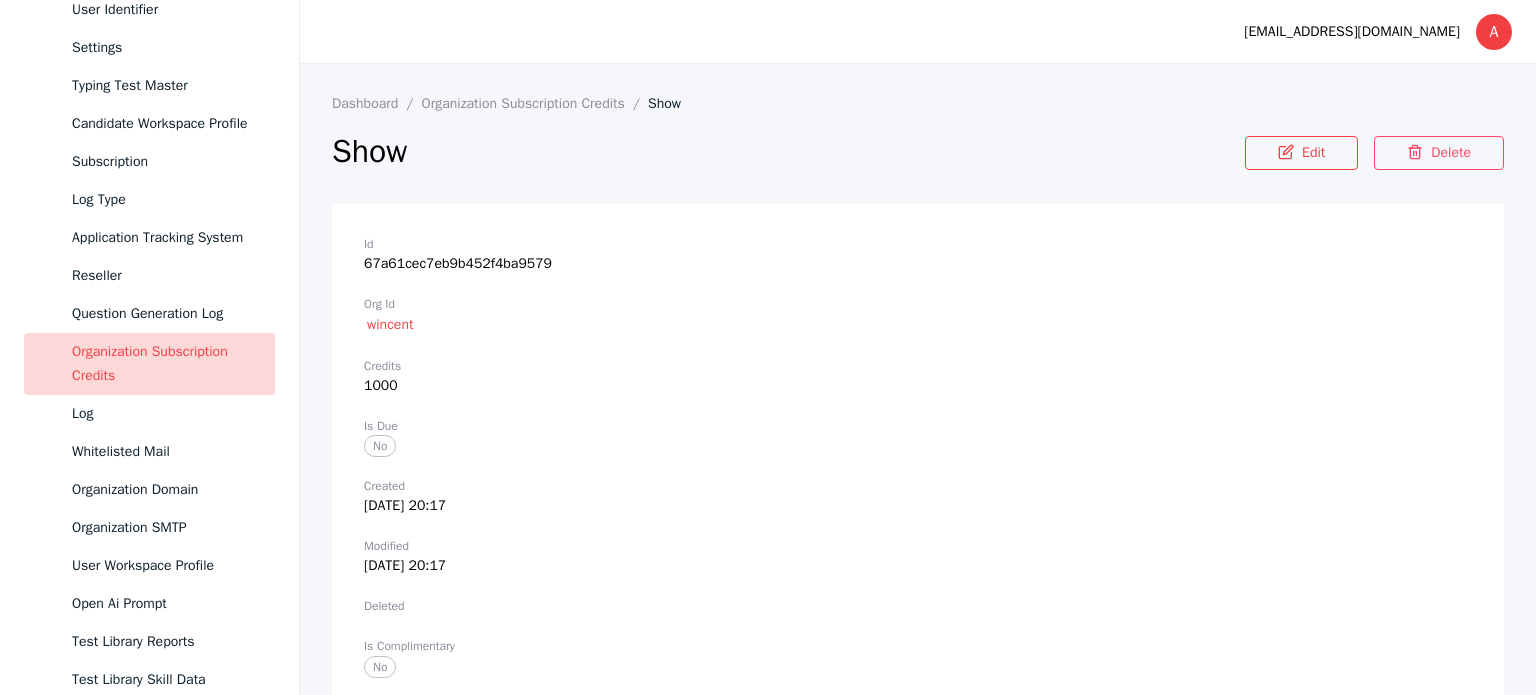 click on "Organization Subscription Credits" at bounding box center [165, 364] 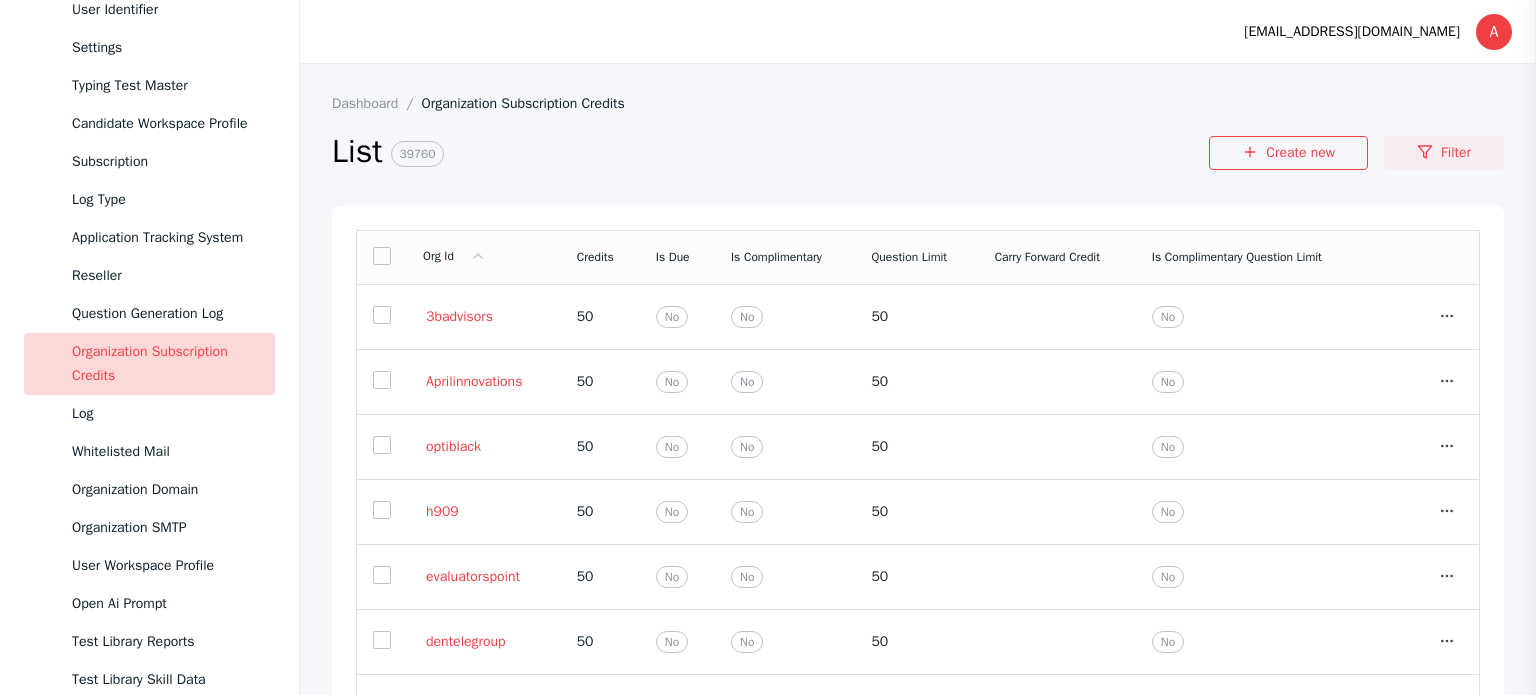 click on "Filter" at bounding box center (1444, 153) 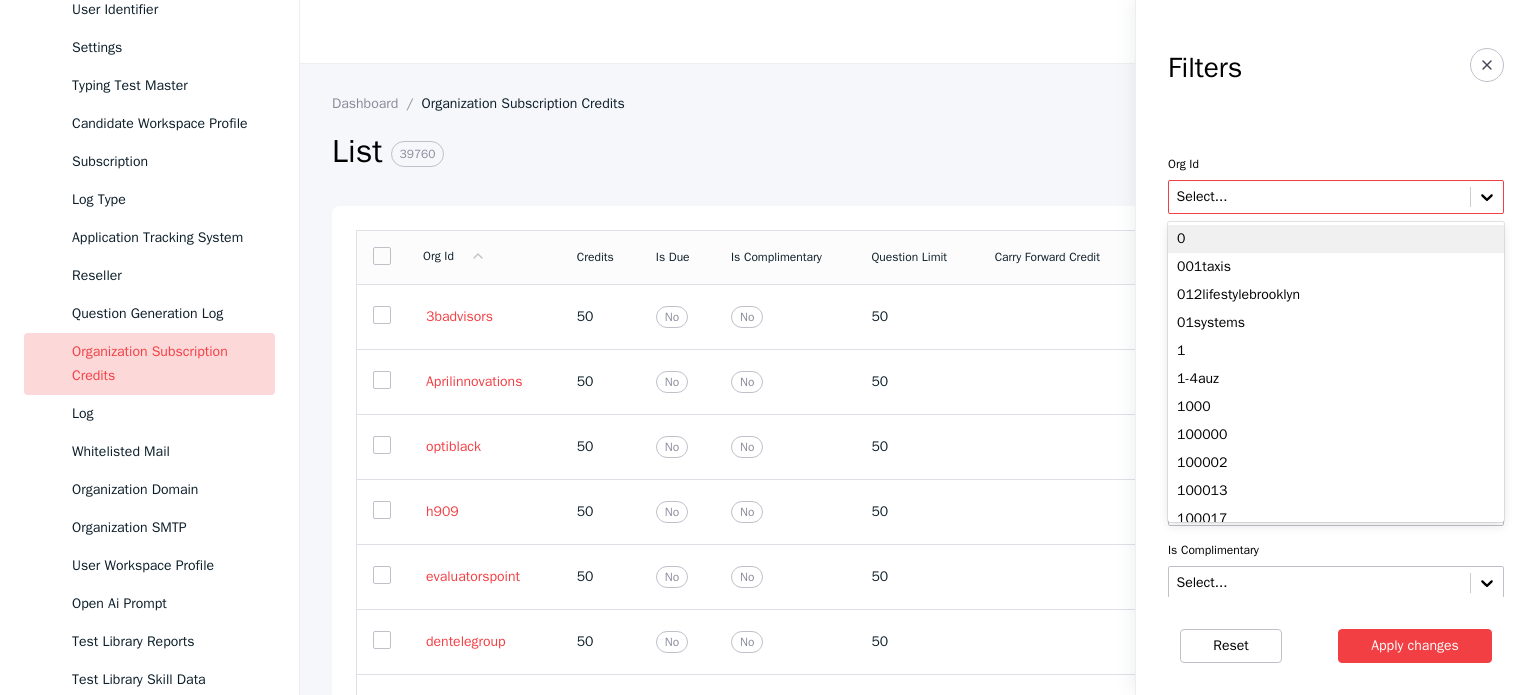 click on "Select..." at bounding box center (1319, 197) 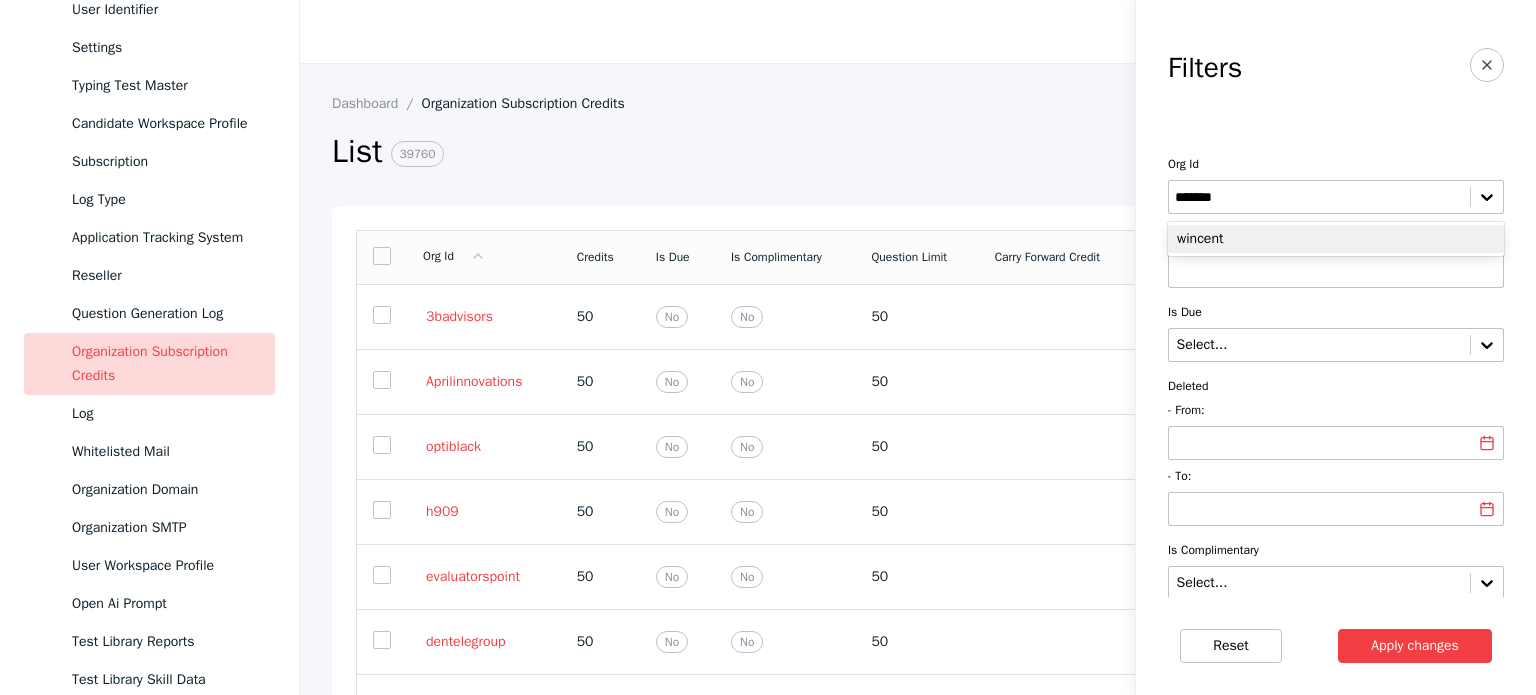 click on "wincent" at bounding box center [1336, 239] 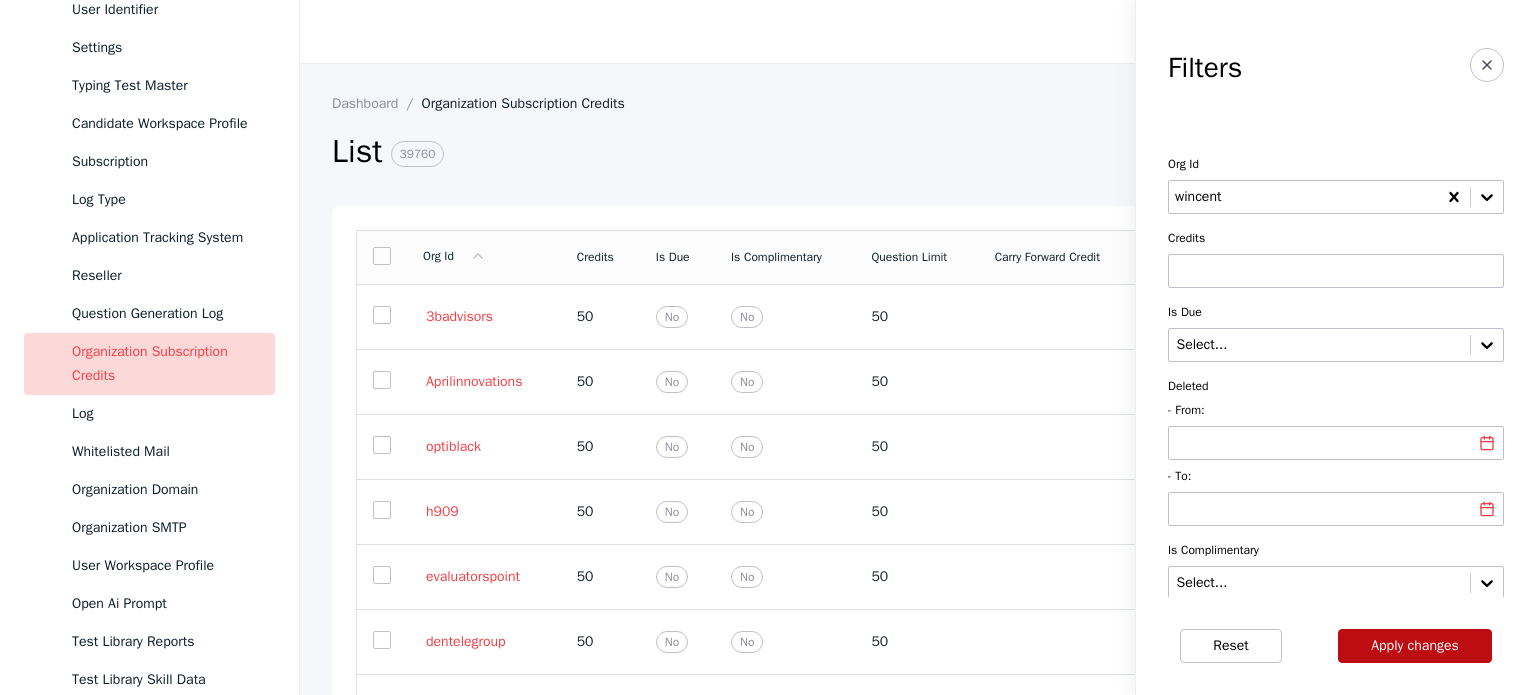 click on "Apply changes" at bounding box center [1415, 646] 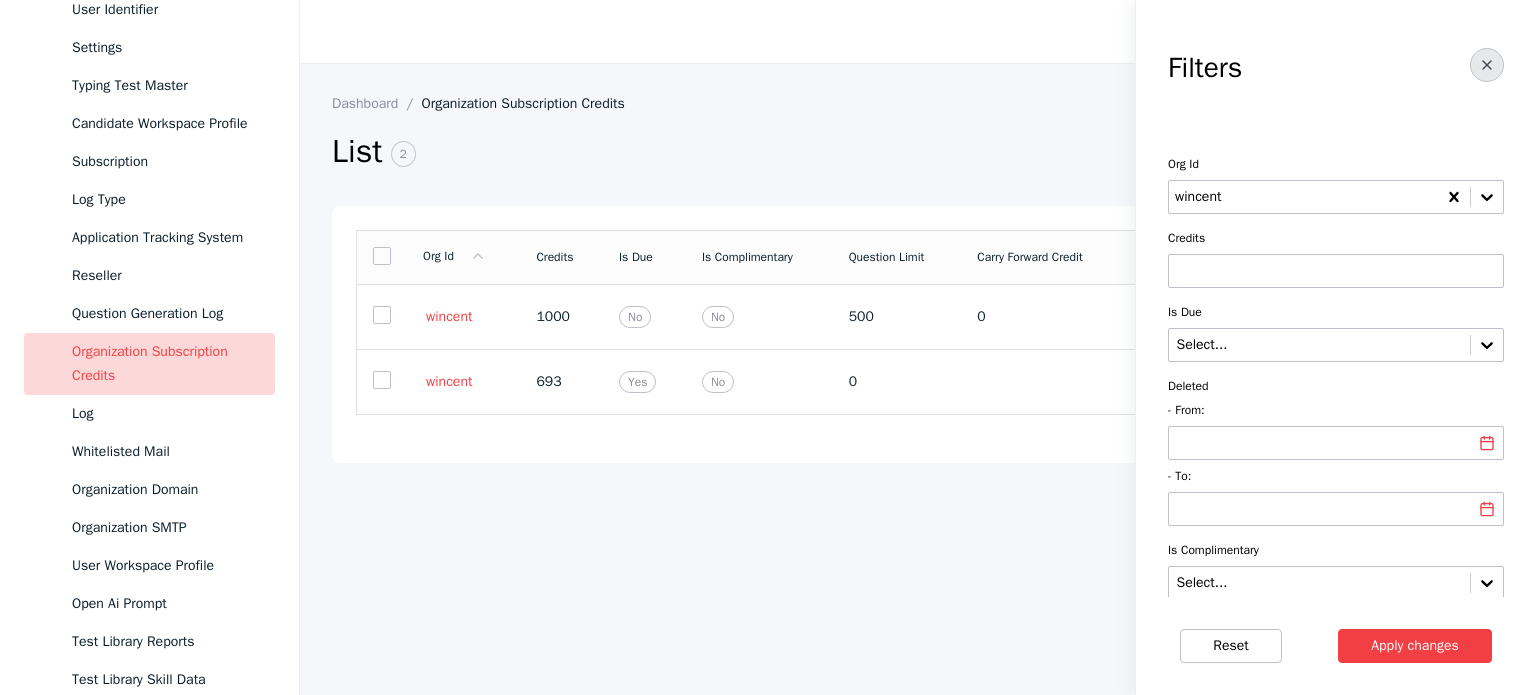 click 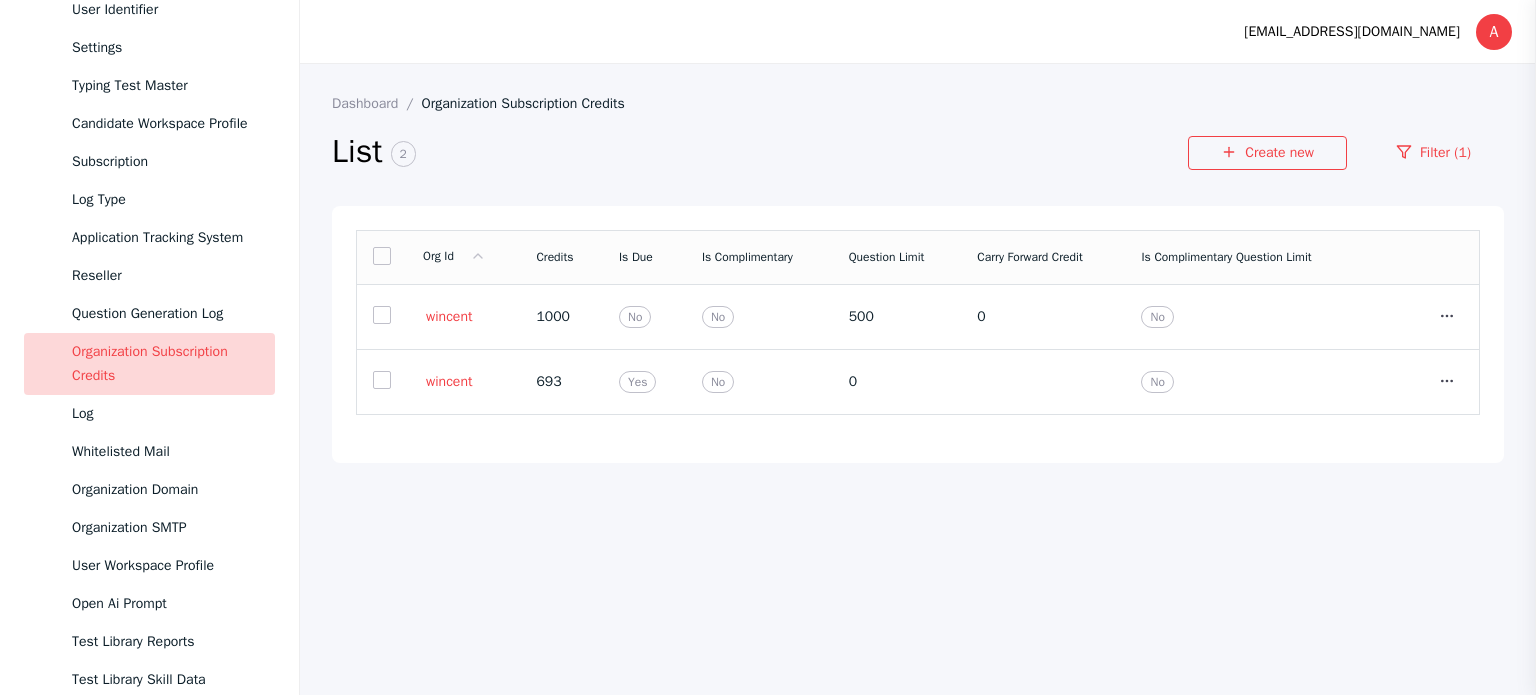 type 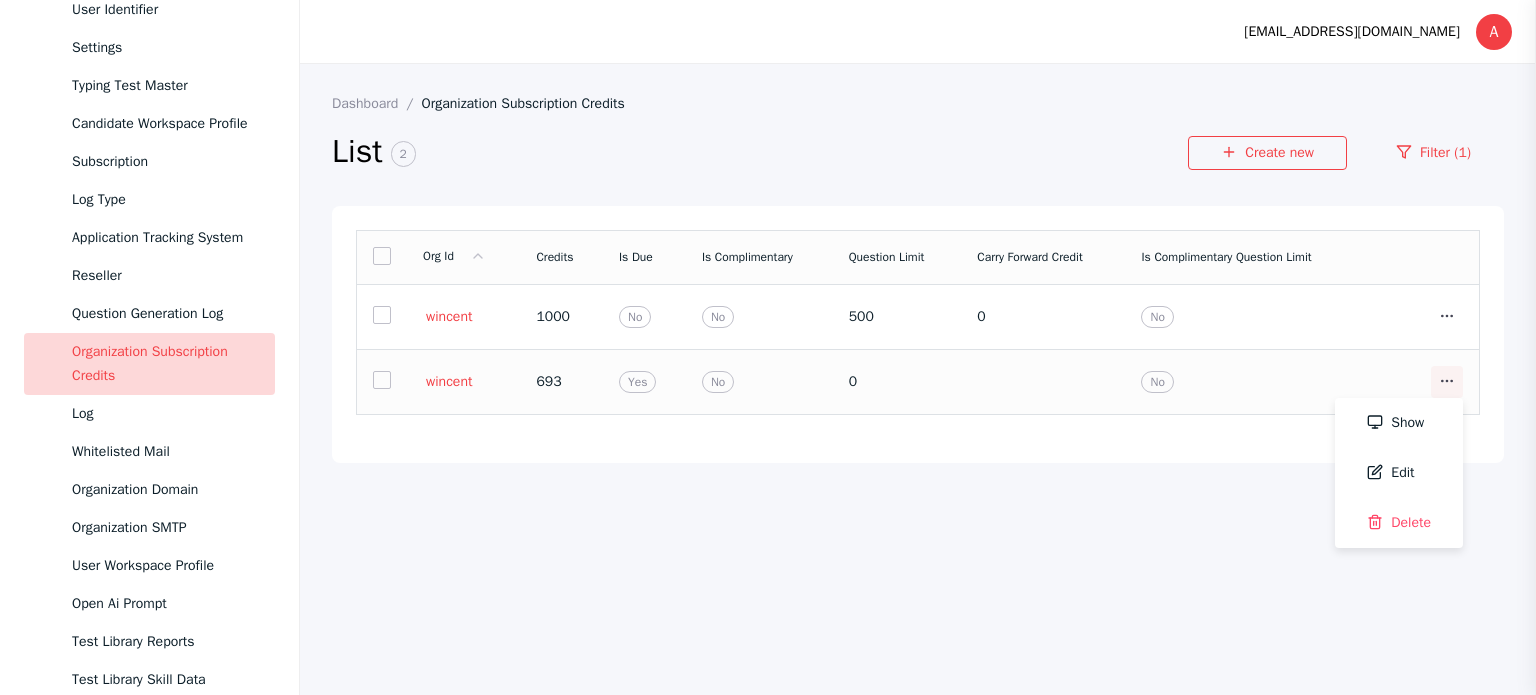 click at bounding box center [1447, 382] 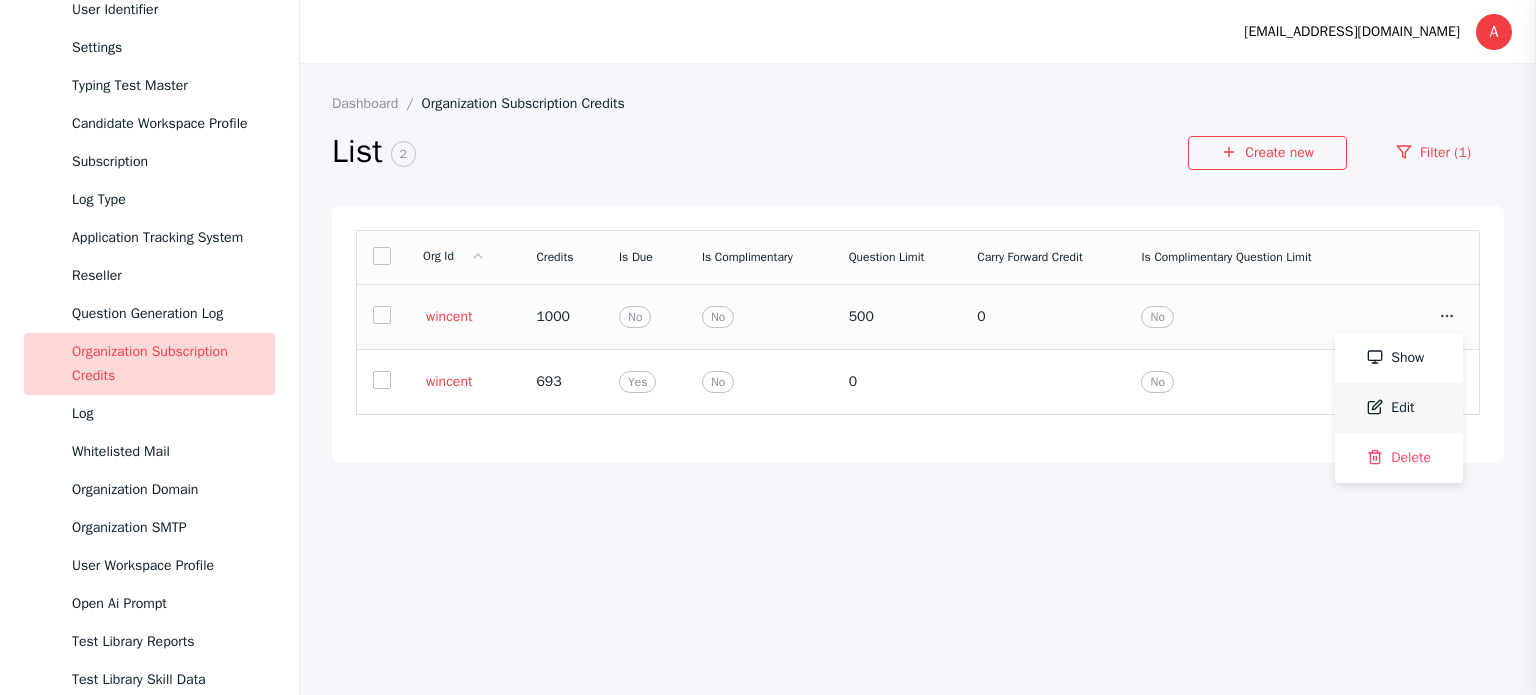 click on "Edit" at bounding box center [1399, 408] 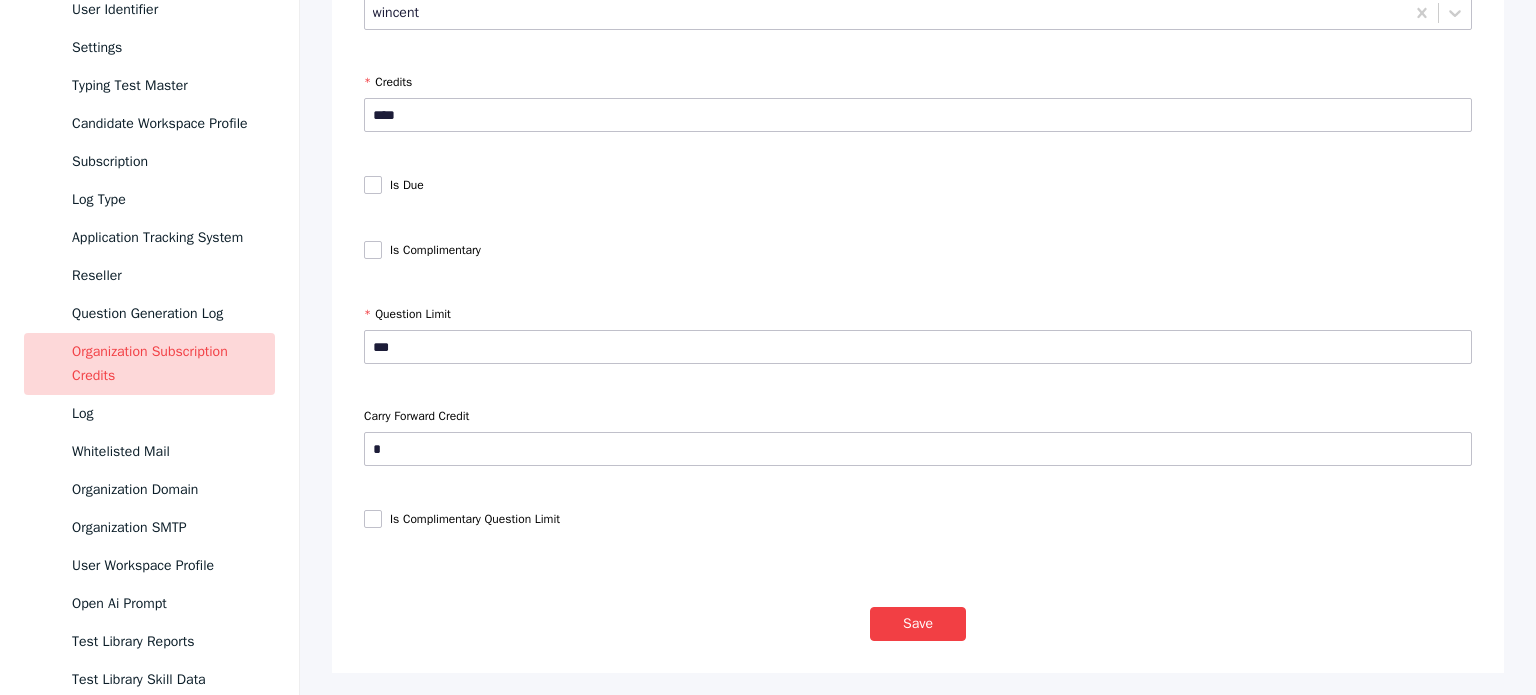 scroll, scrollTop: 266, scrollLeft: 0, axis: vertical 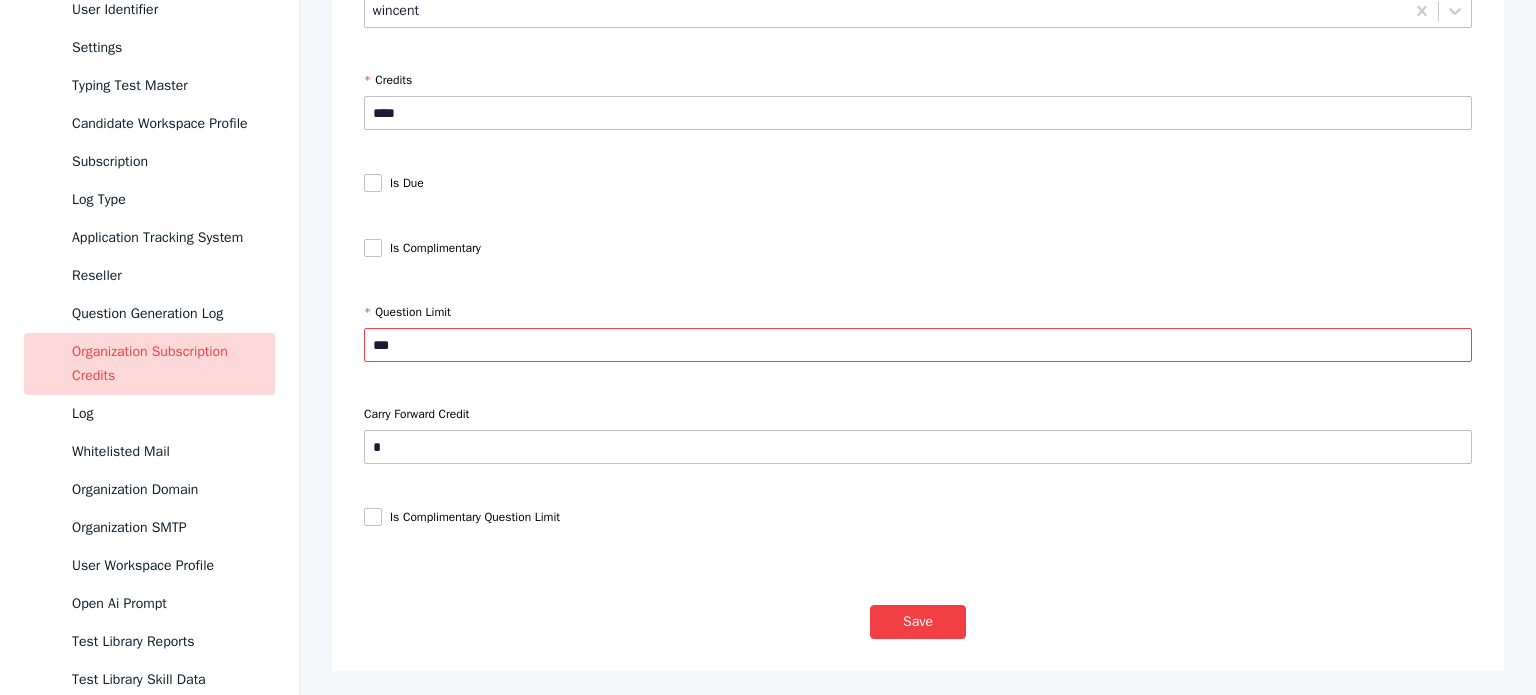 click on "***" at bounding box center (918, 345) 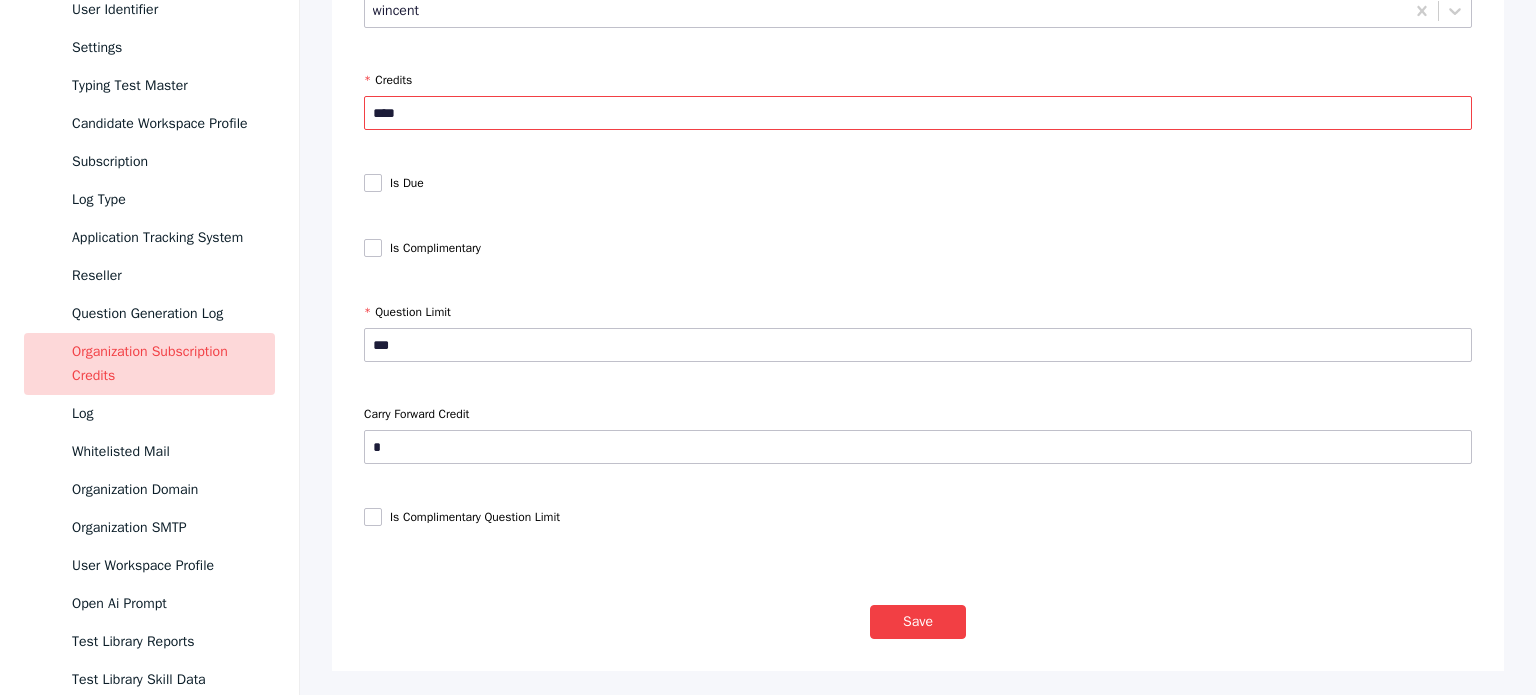 click on "****" at bounding box center (918, 113) 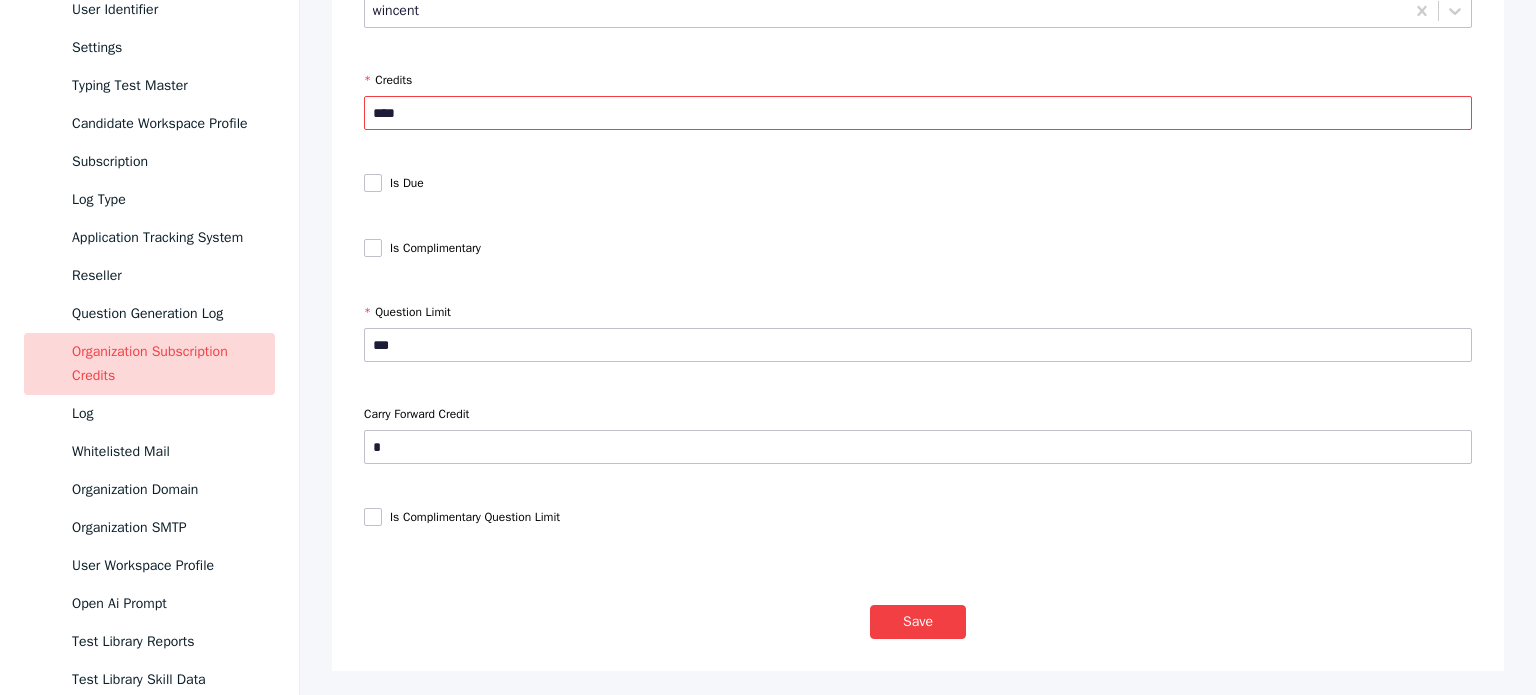 click on "****" at bounding box center (918, 113) 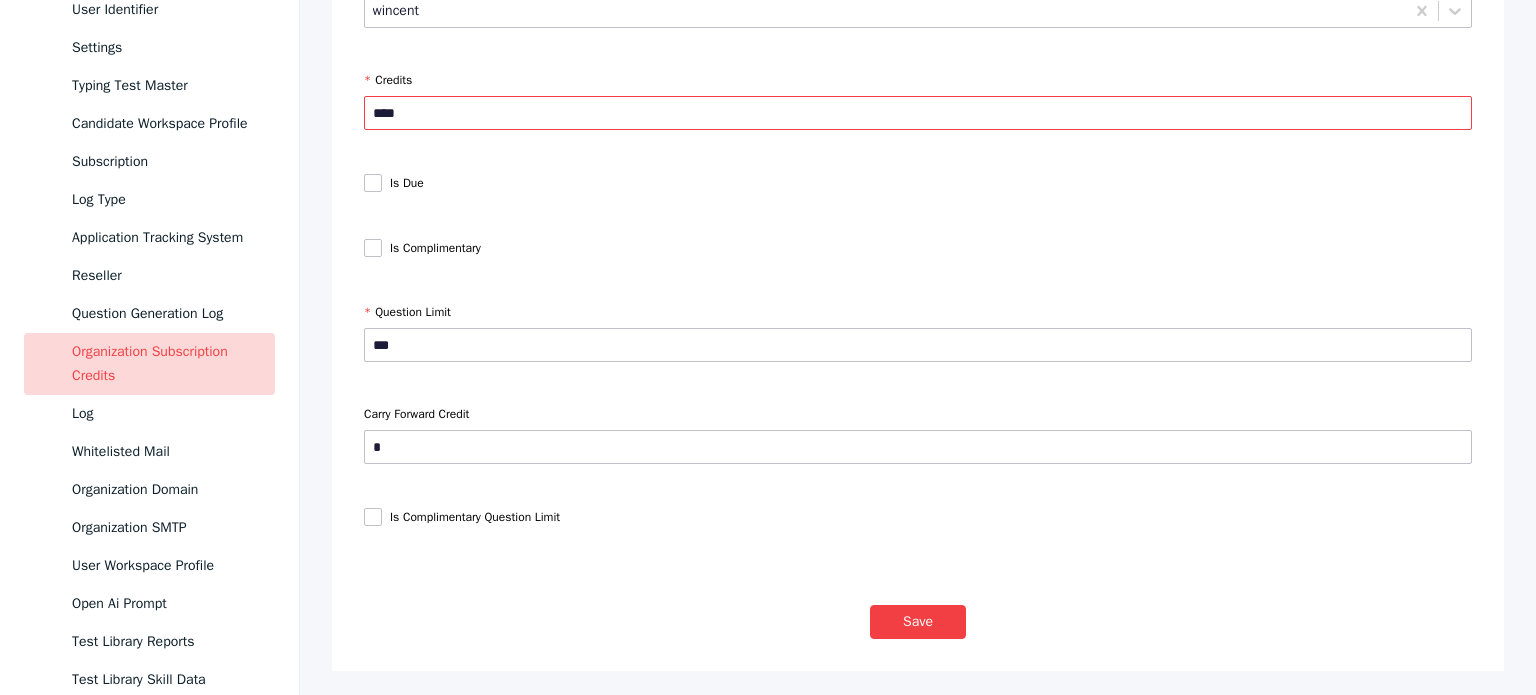 type on "****" 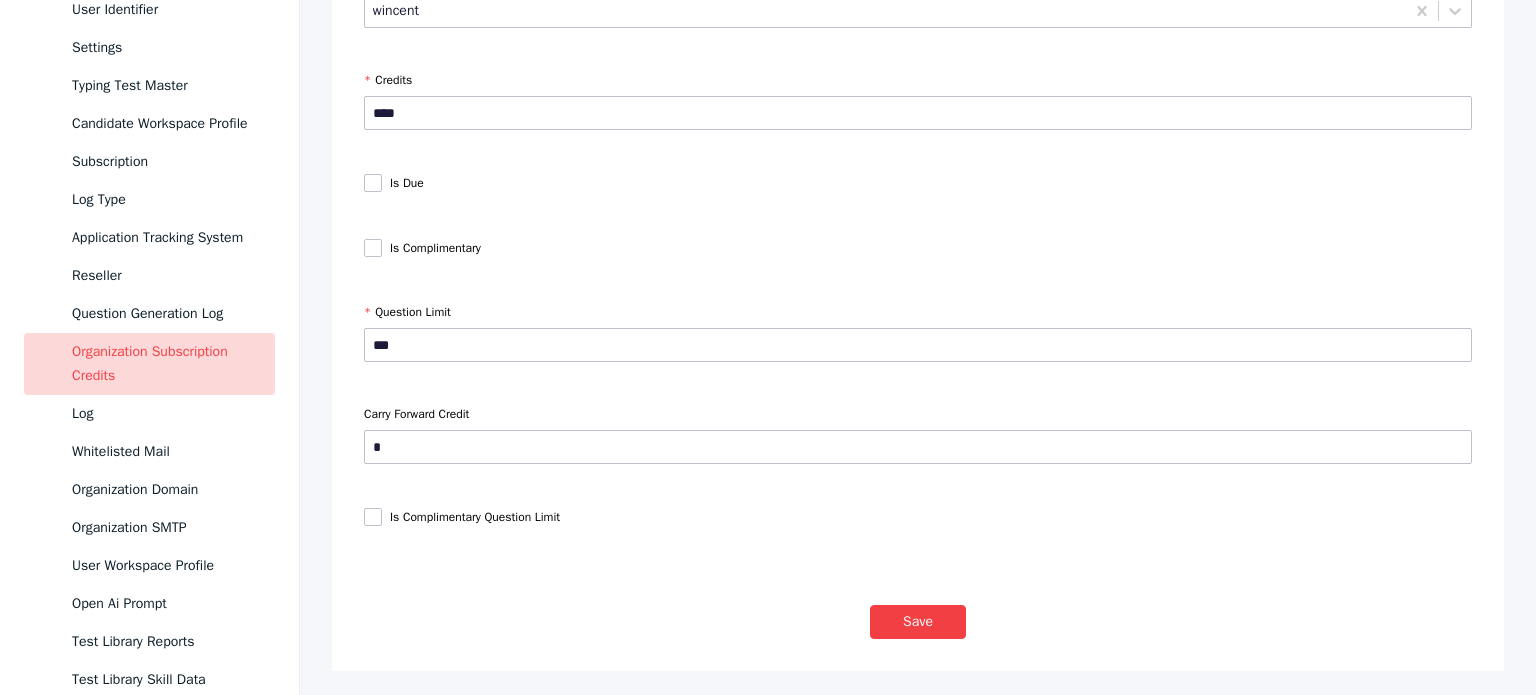 click on "Question Limit" at bounding box center (918, 312) 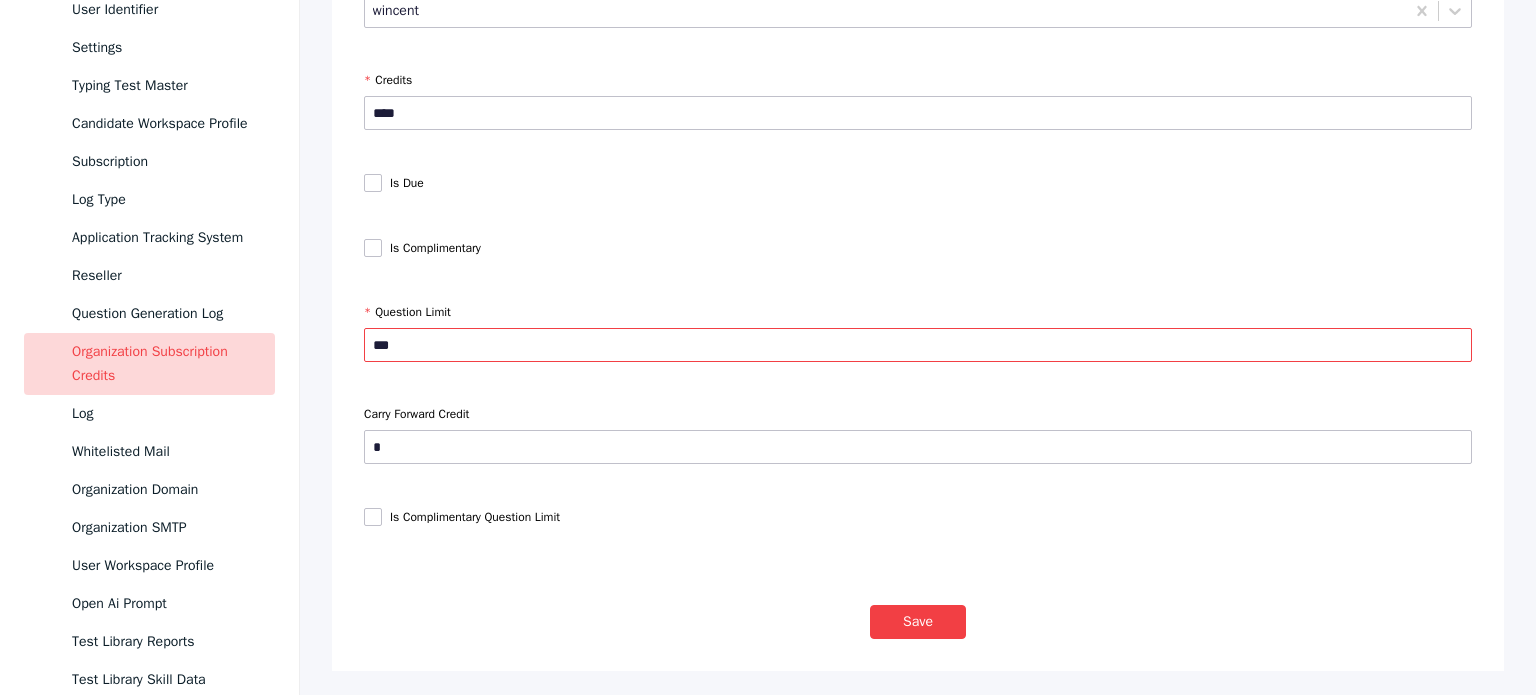 click on "***" at bounding box center [918, 345] 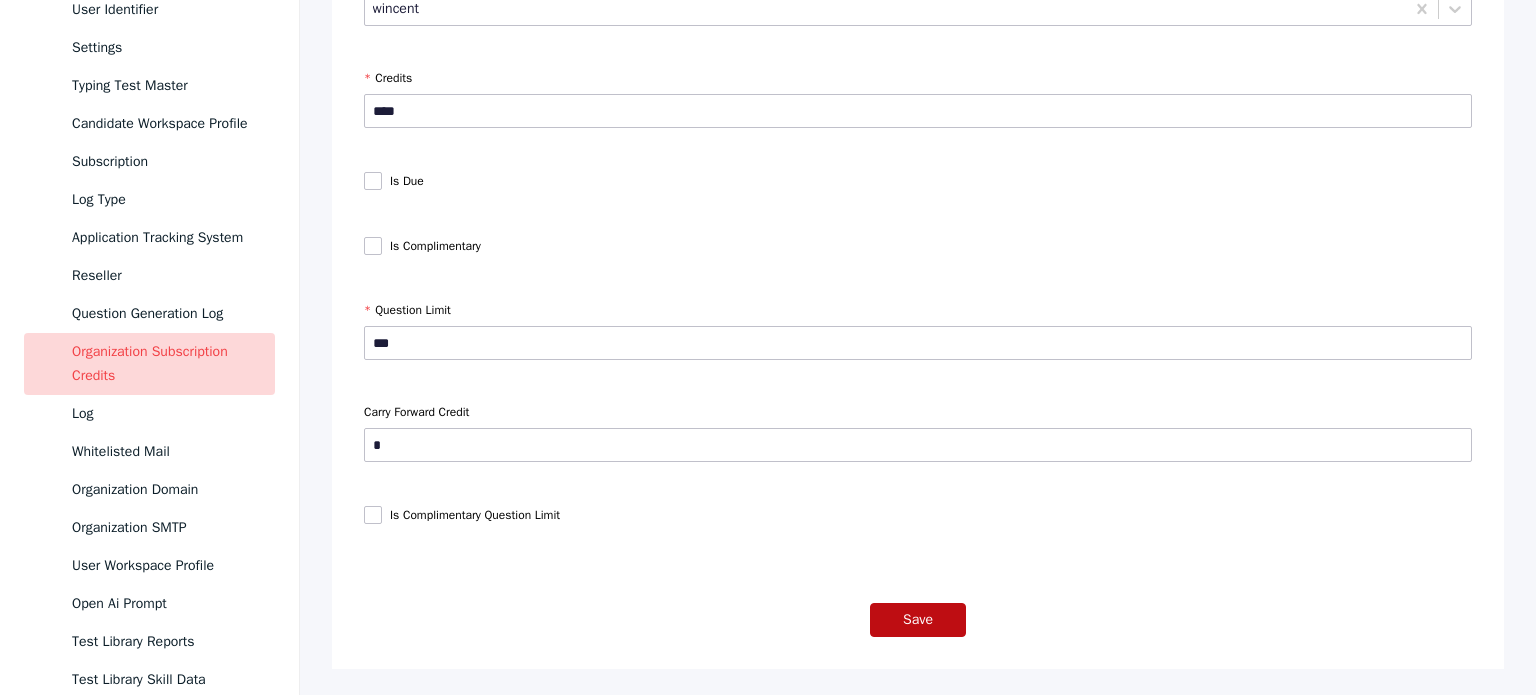 click on "Save" at bounding box center [918, 620] 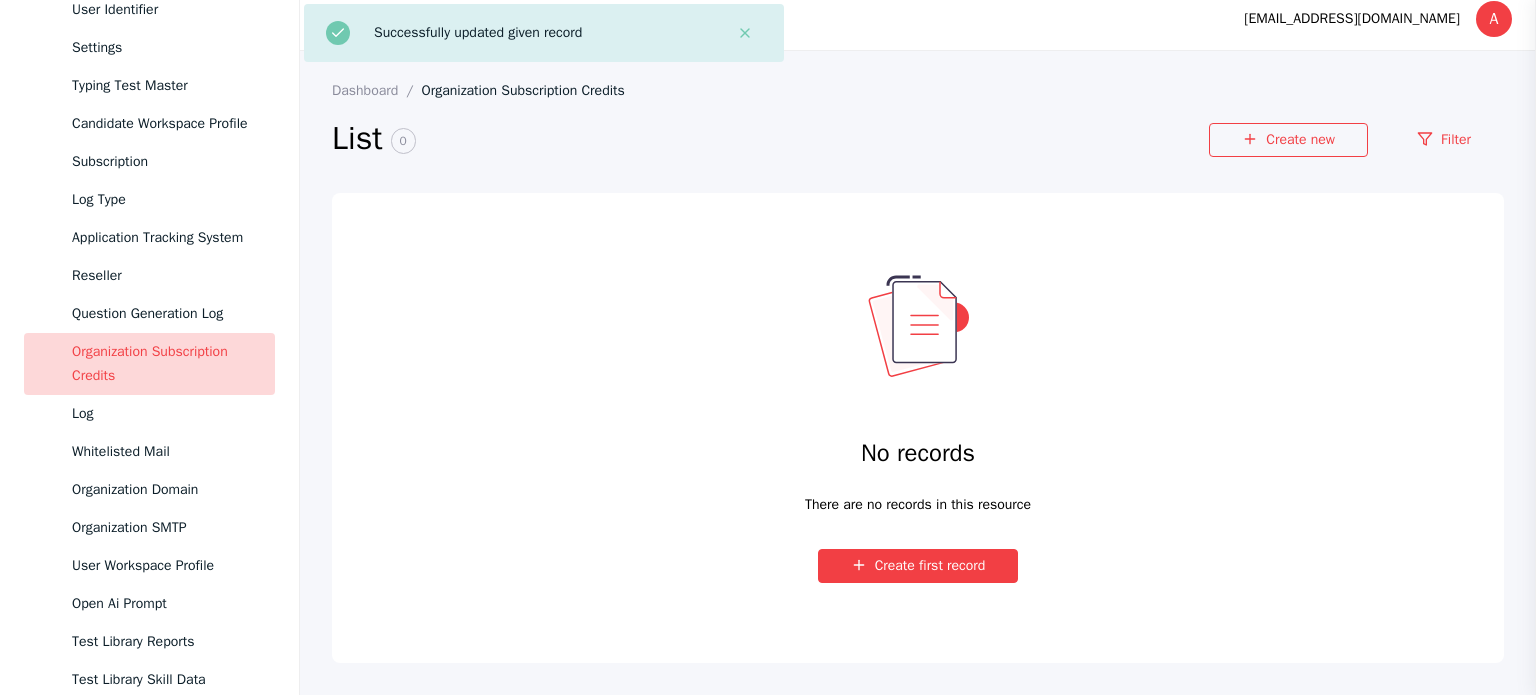 scroll, scrollTop: 0, scrollLeft: 0, axis: both 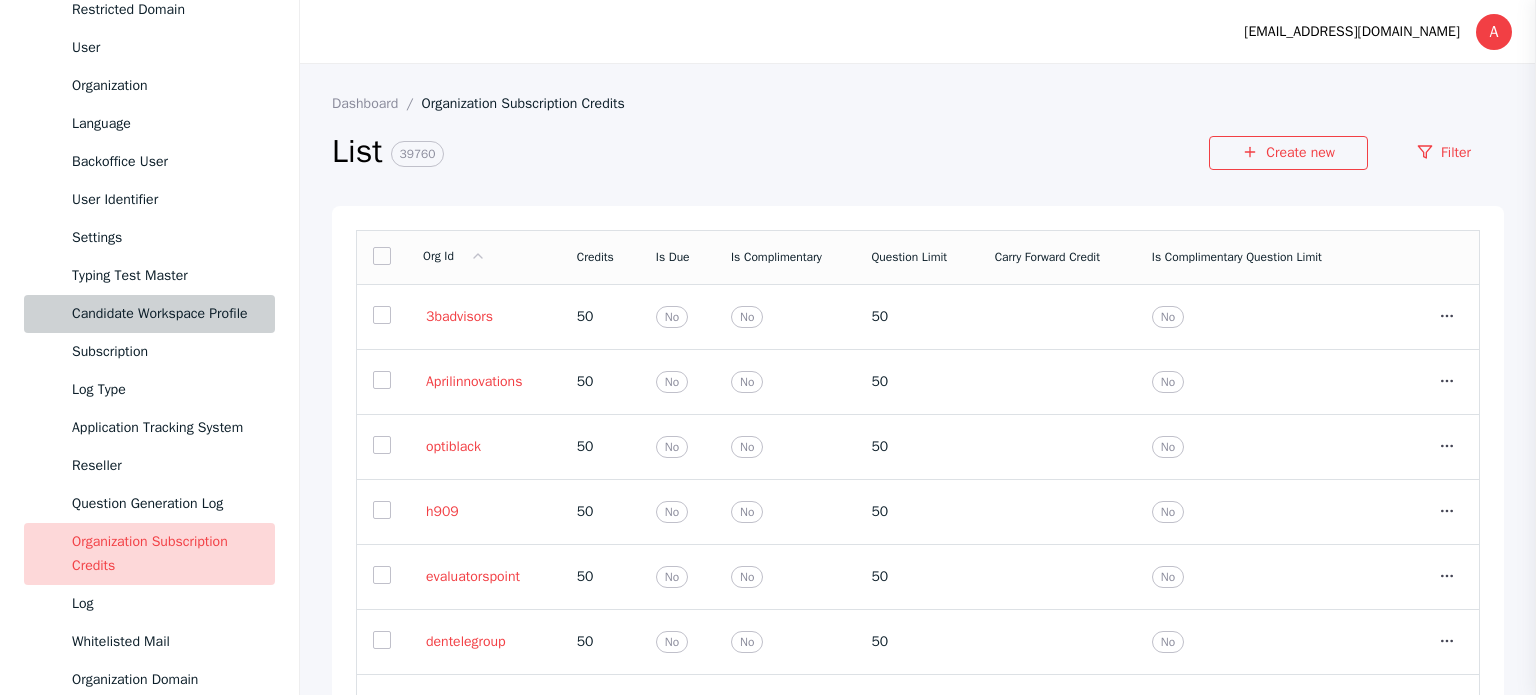 click on "Candidate Workspace Profile" at bounding box center [165, 314] 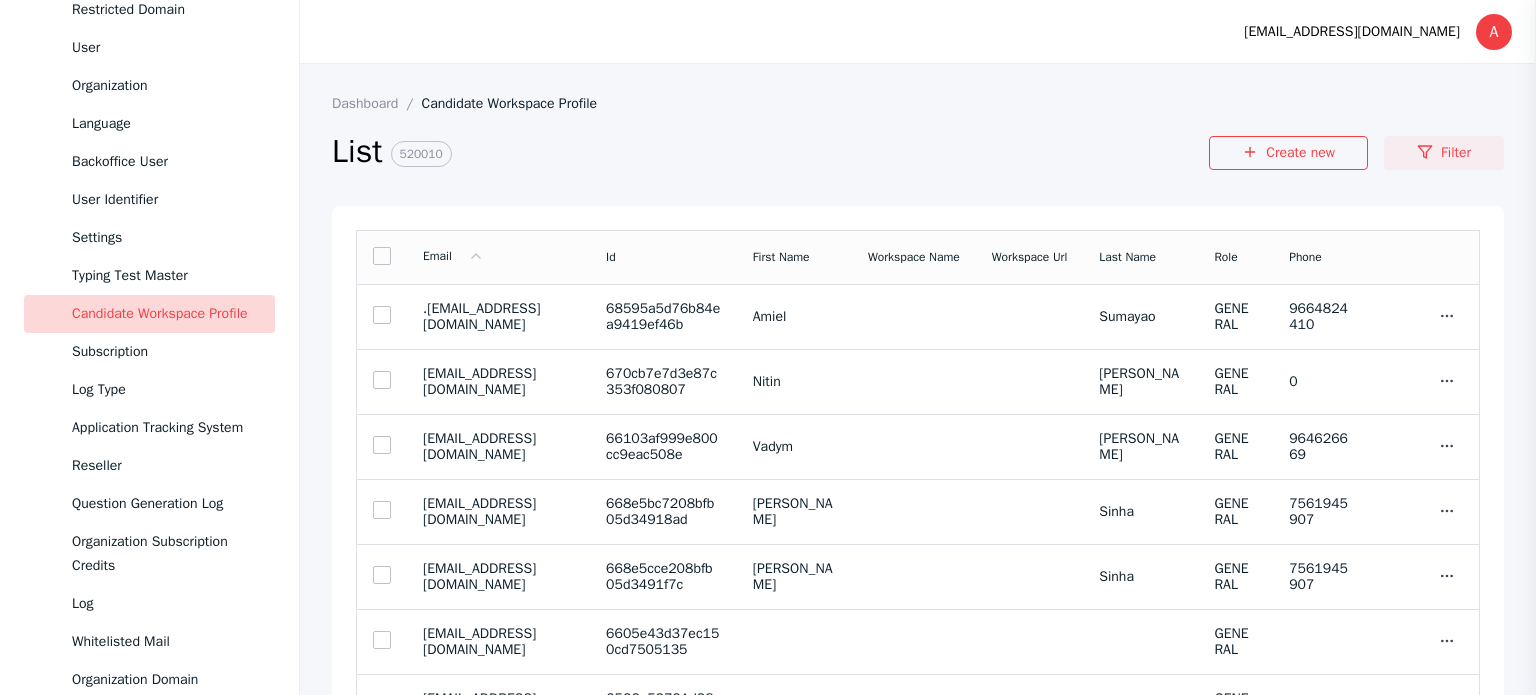 click on "Filter" at bounding box center (1444, 153) 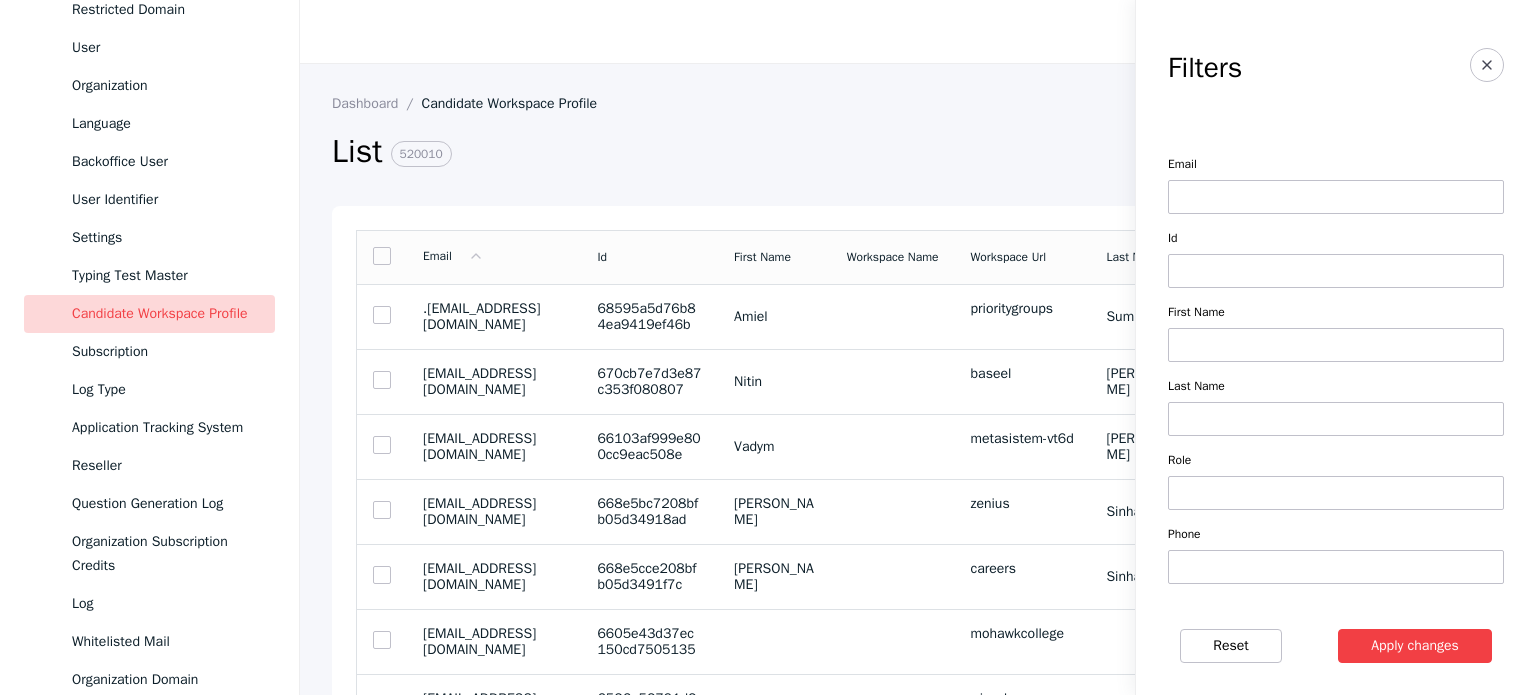 paste on "**********" 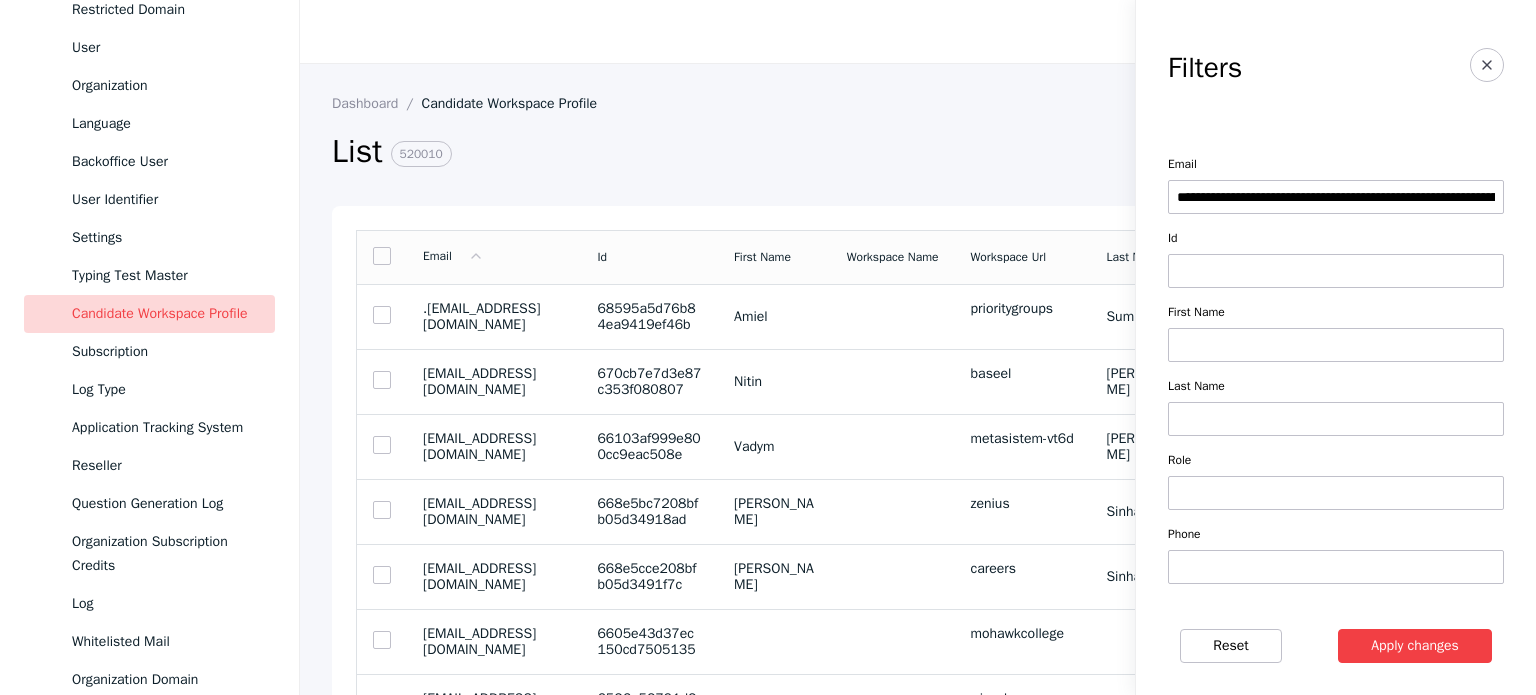 click on "**********" at bounding box center [1336, 197] 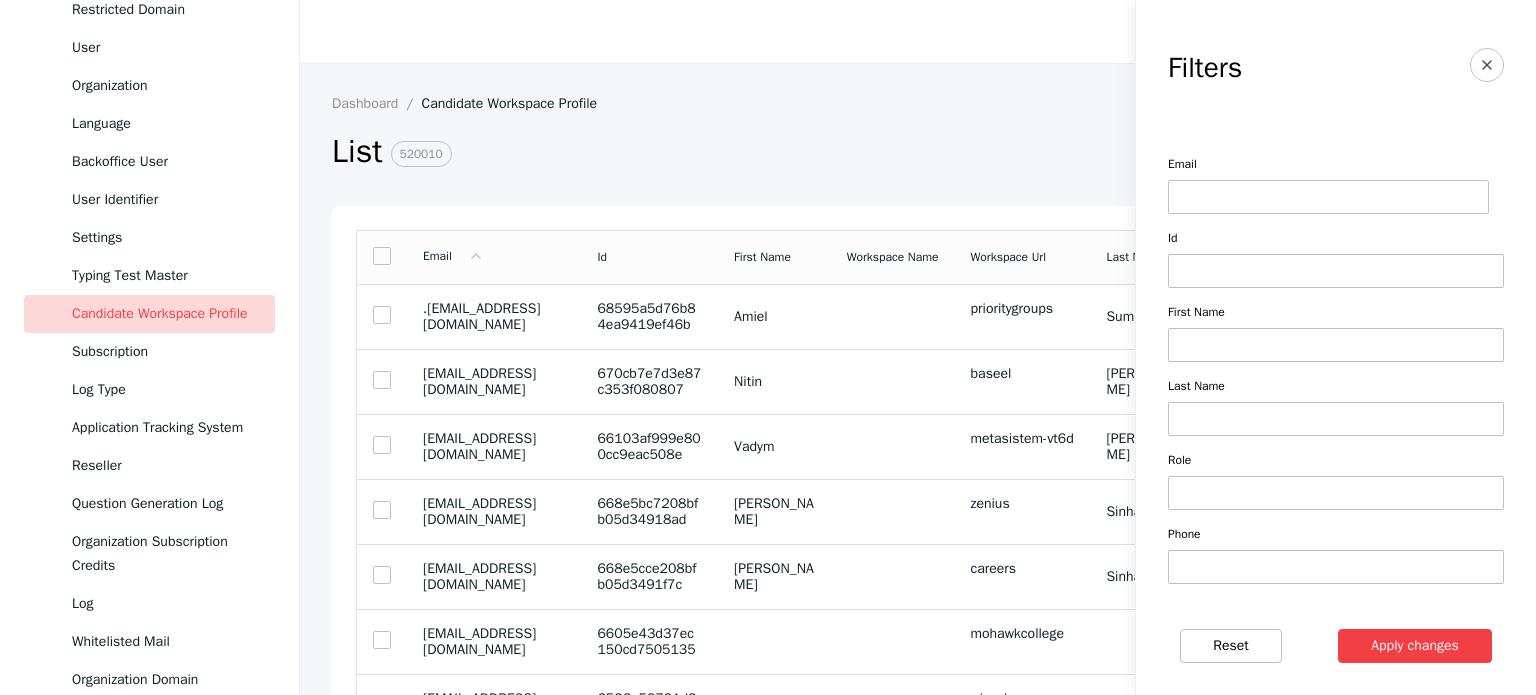 scroll, scrollTop: 0, scrollLeft: 0, axis: both 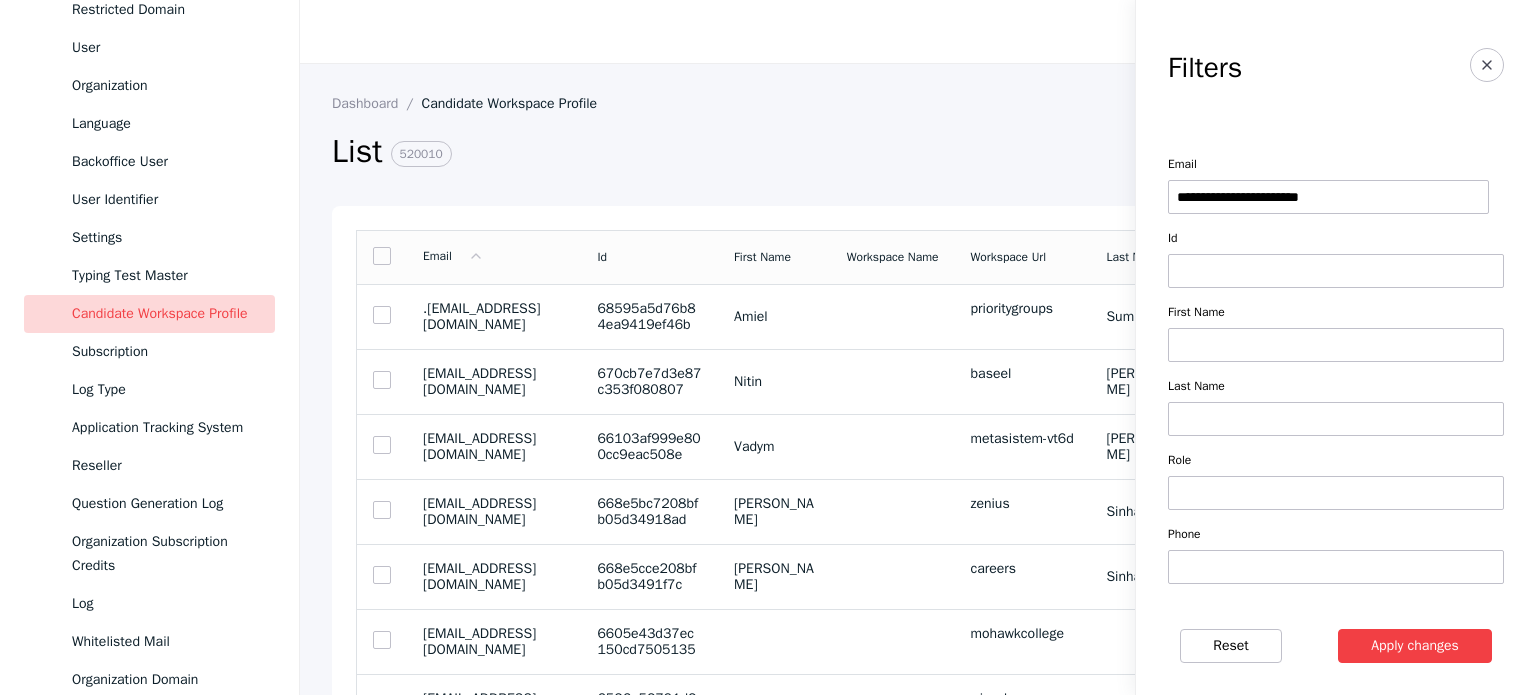 type on "**********" 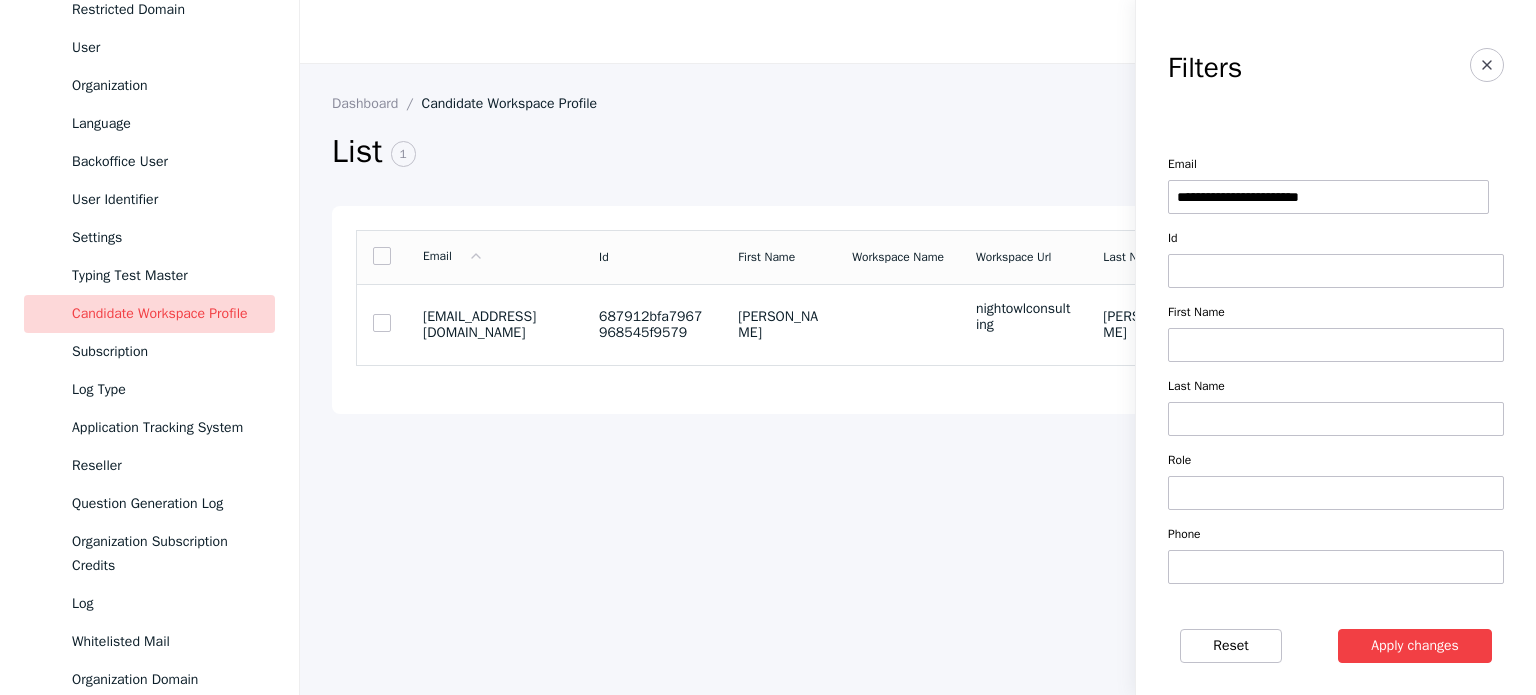drag, startPoint x: 875, startPoint y: 371, endPoint x: 906, endPoint y: 708, distance: 338.42282 